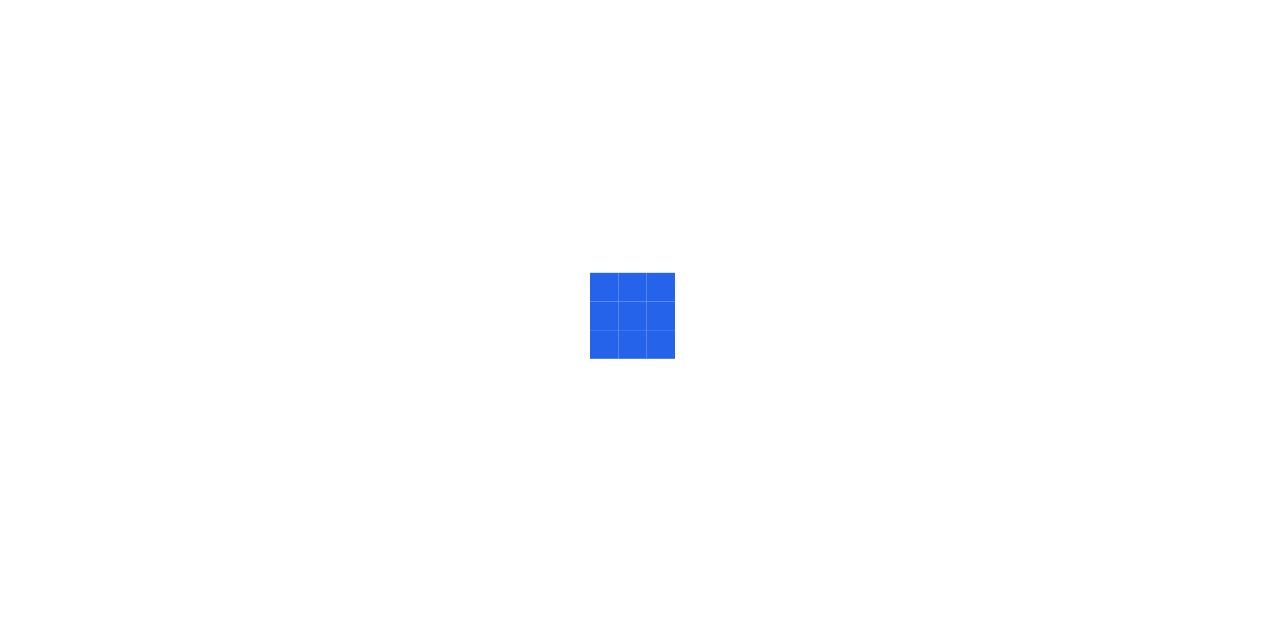 scroll, scrollTop: 0, scrollLeft: 0, axis: both 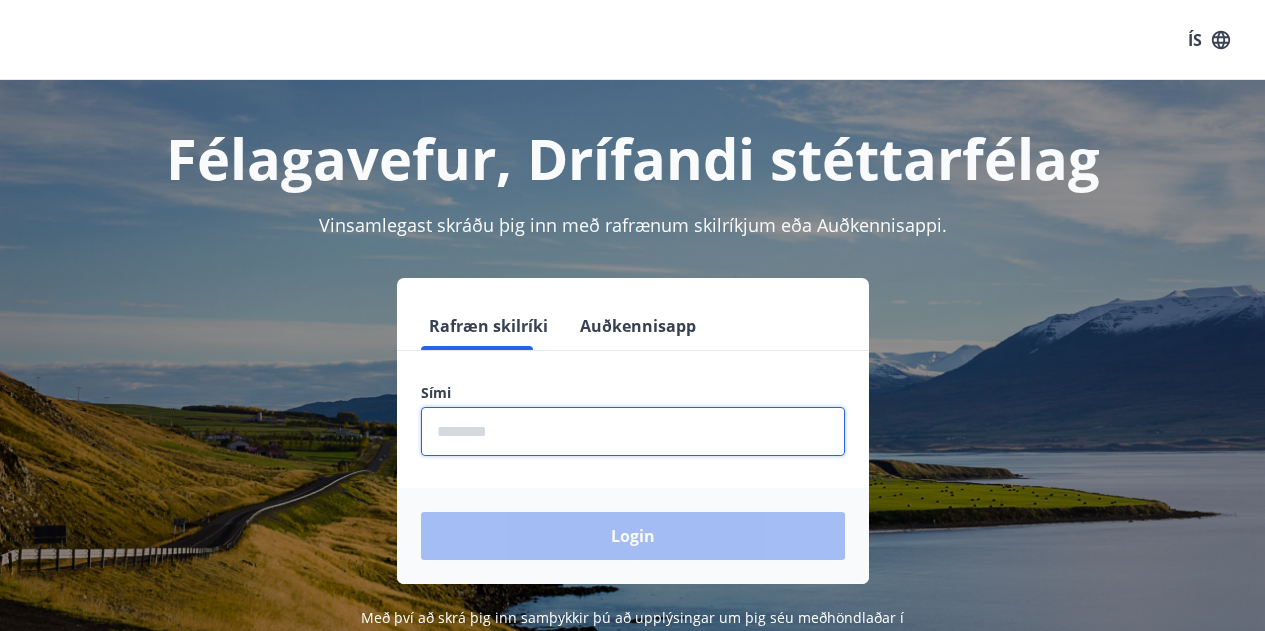 click at bounding box center (633, 431) 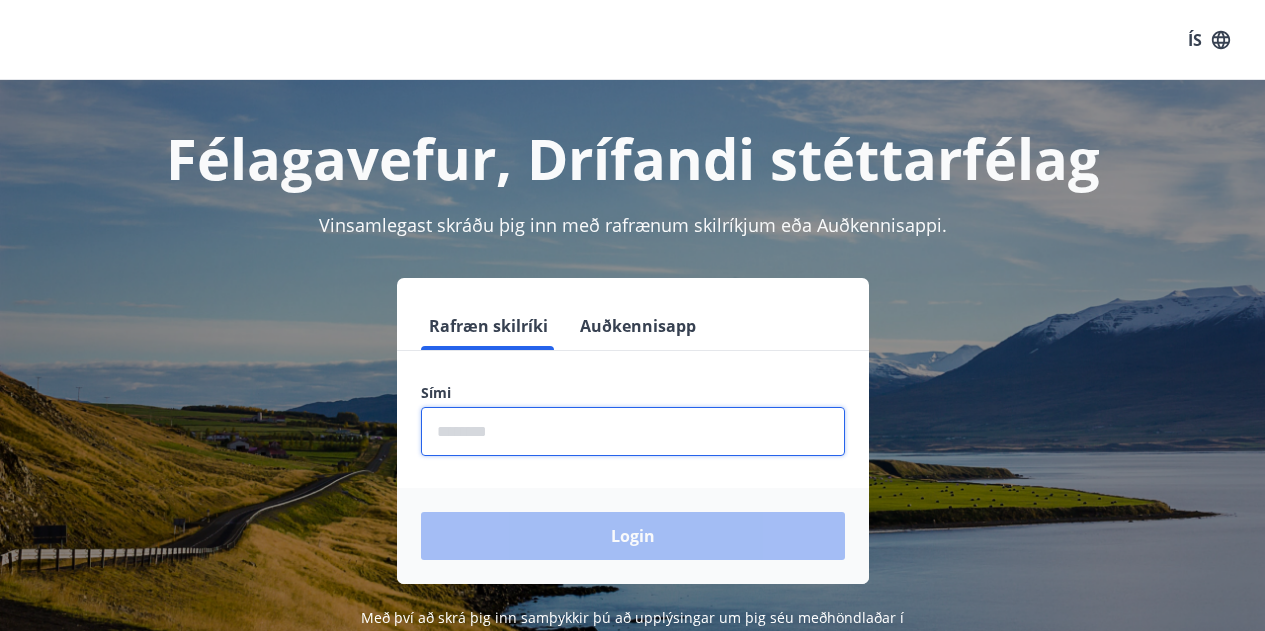 type on "********" 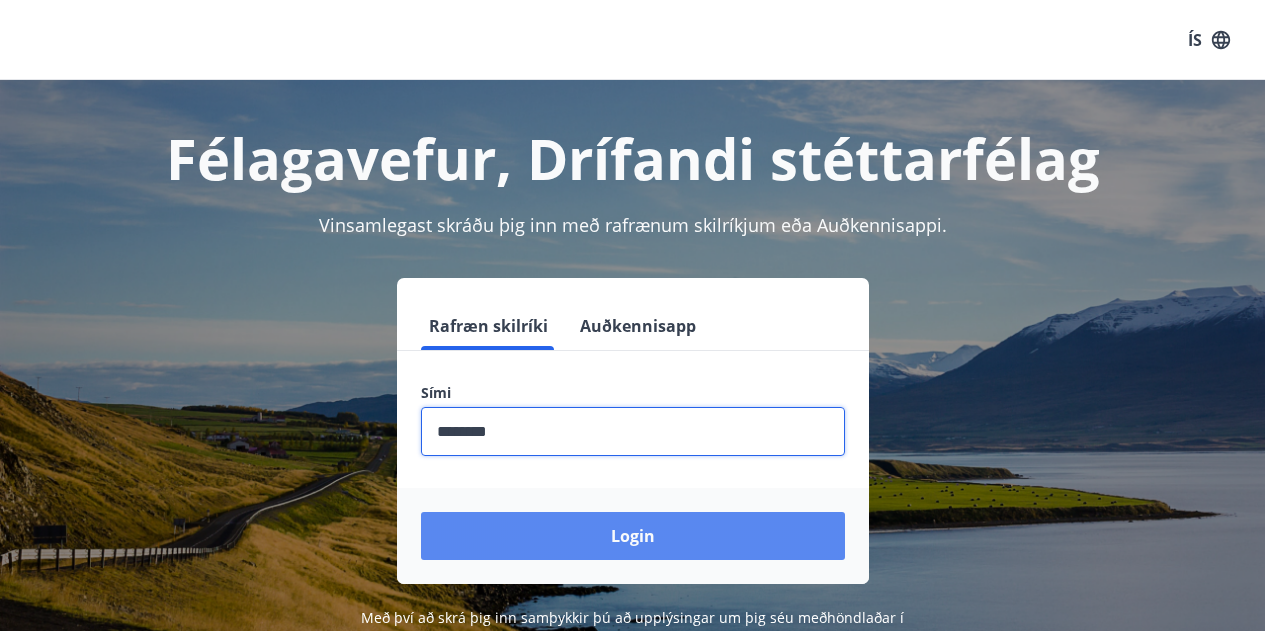 click on "Login" at bounding box center (633, 536) 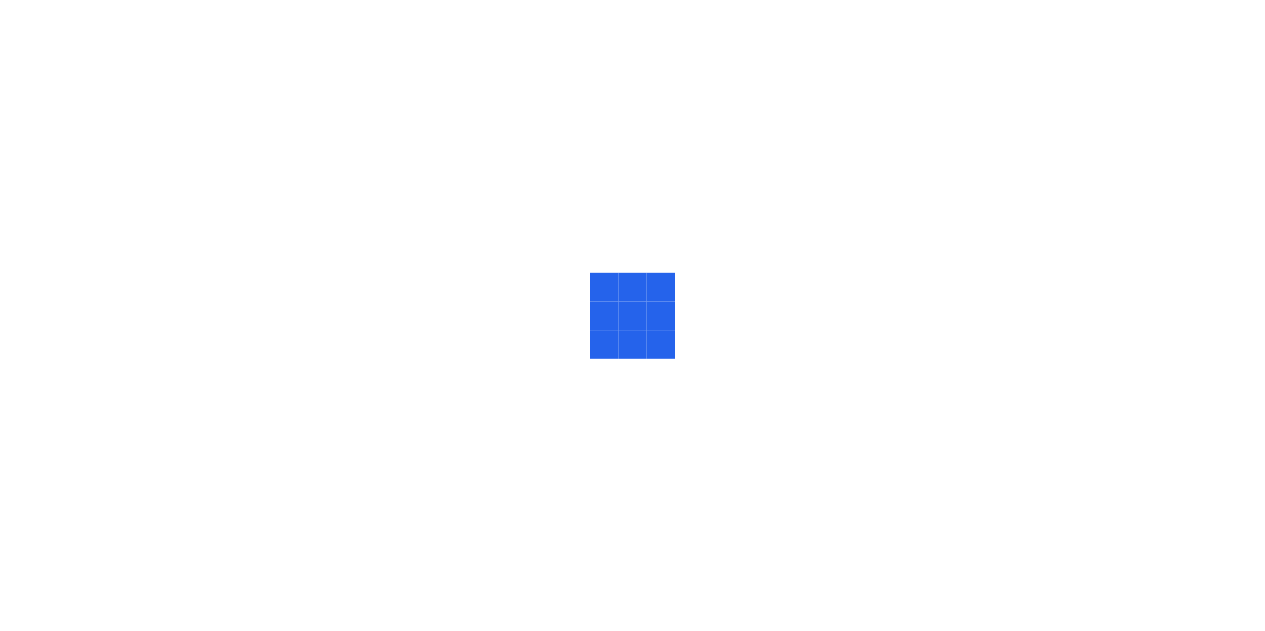 scroll, scrollTop: 0, scrollLeft: 0, axis: both 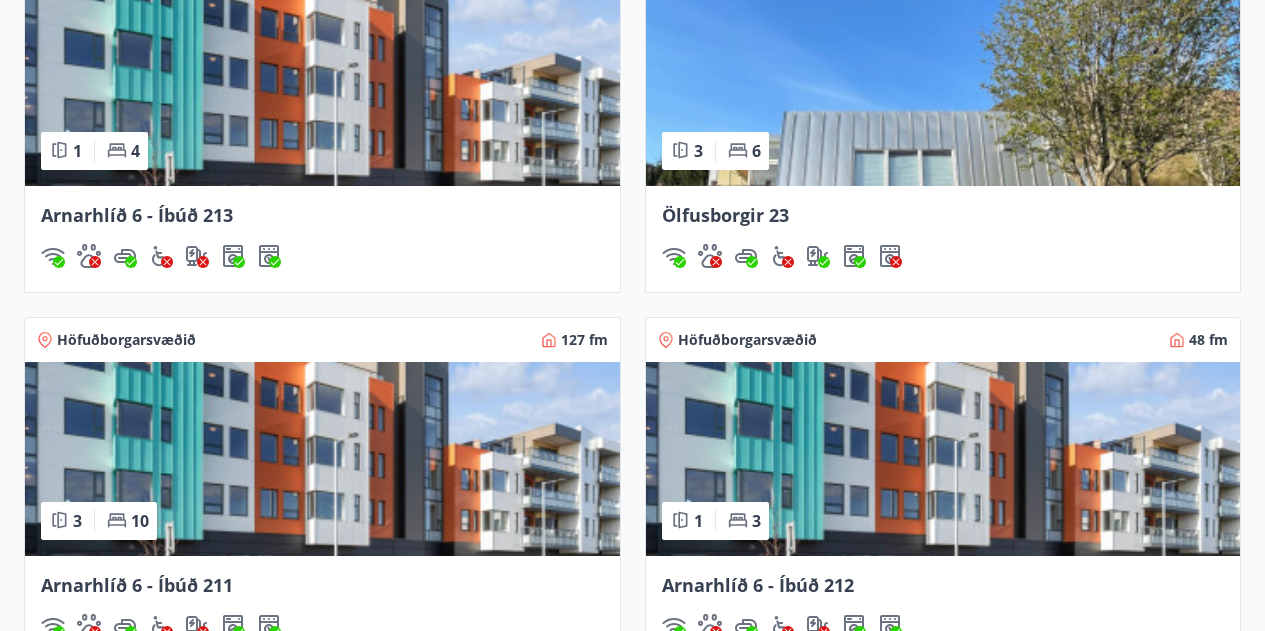 click on "Ölfusborgir 23" at bounding box center [725, 215] 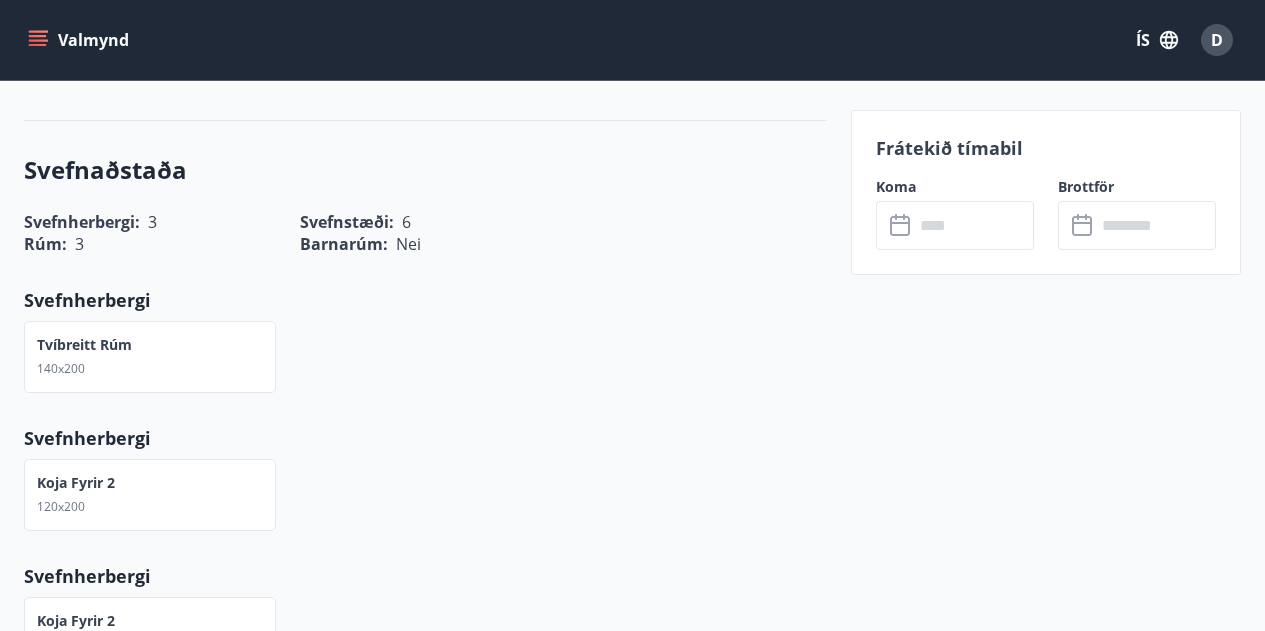 scroll, scrollTop: 800, scrollLeft: 0, axis: vertical 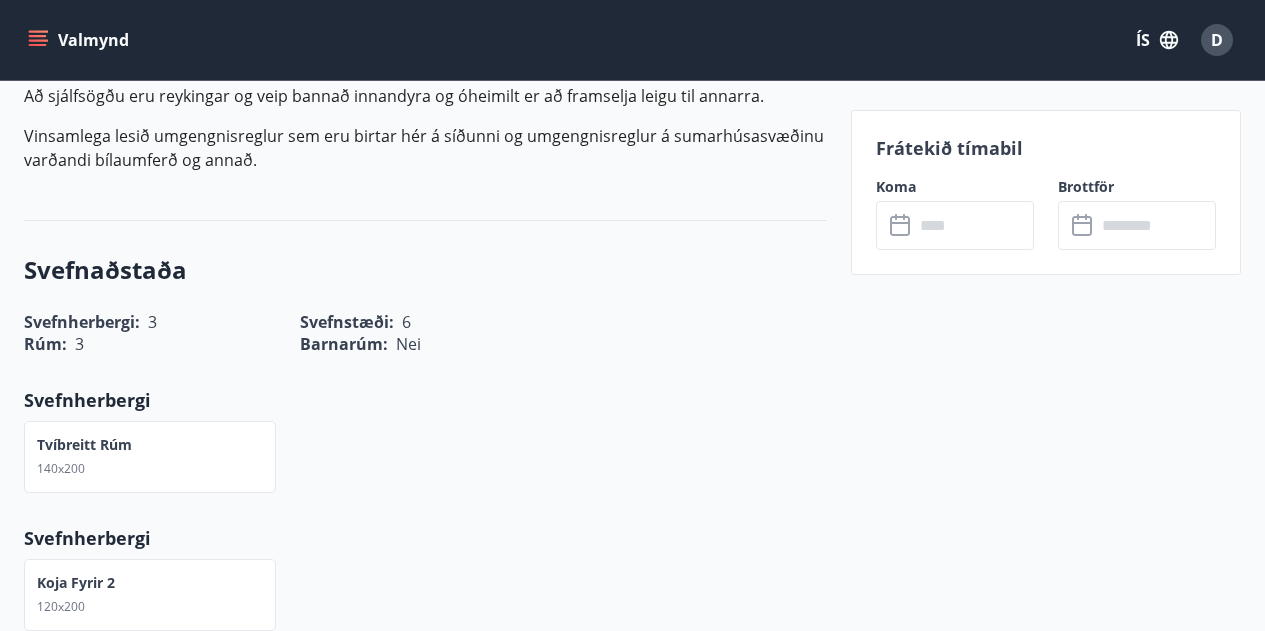 click 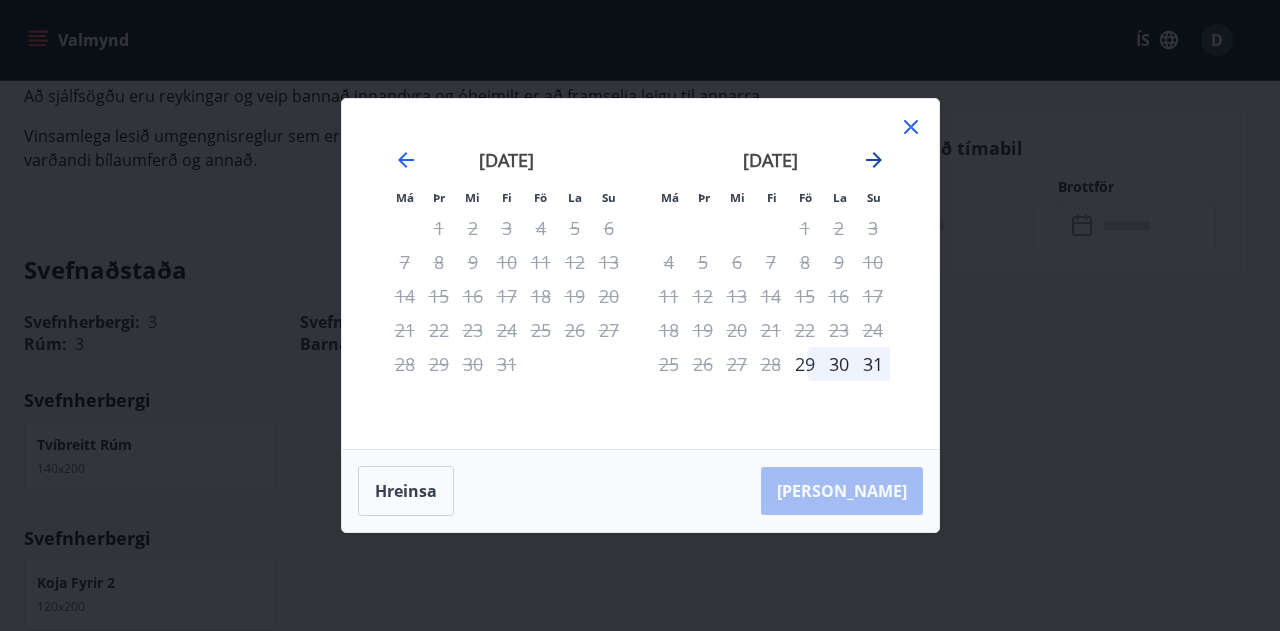 click 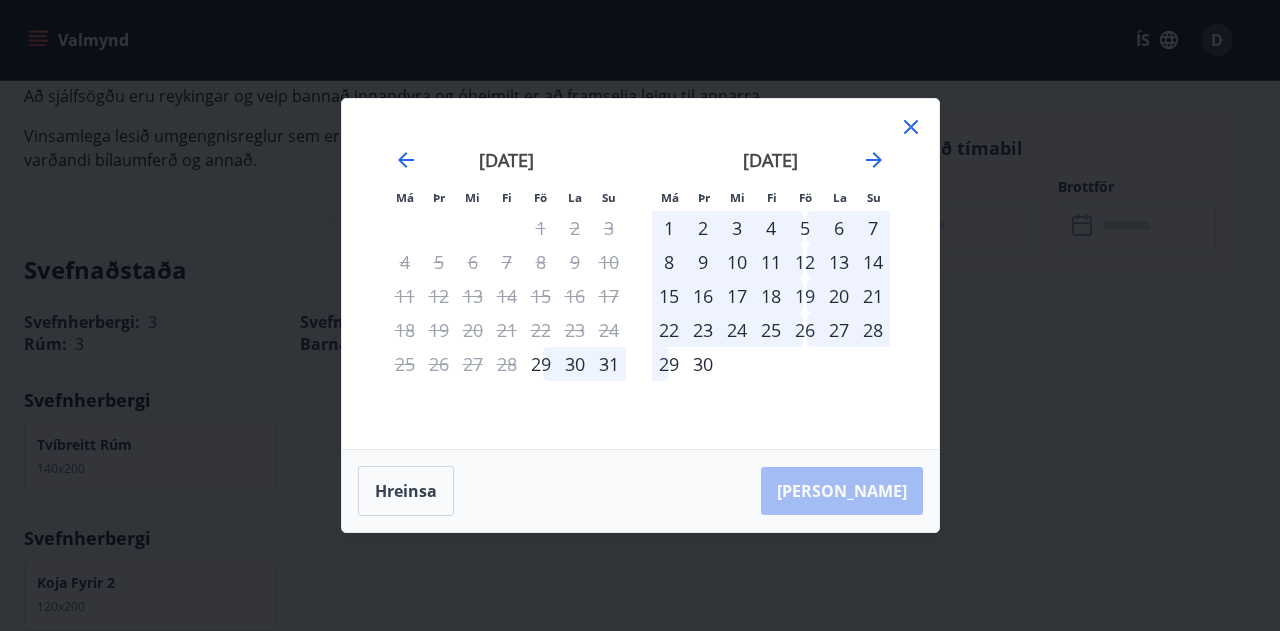 click 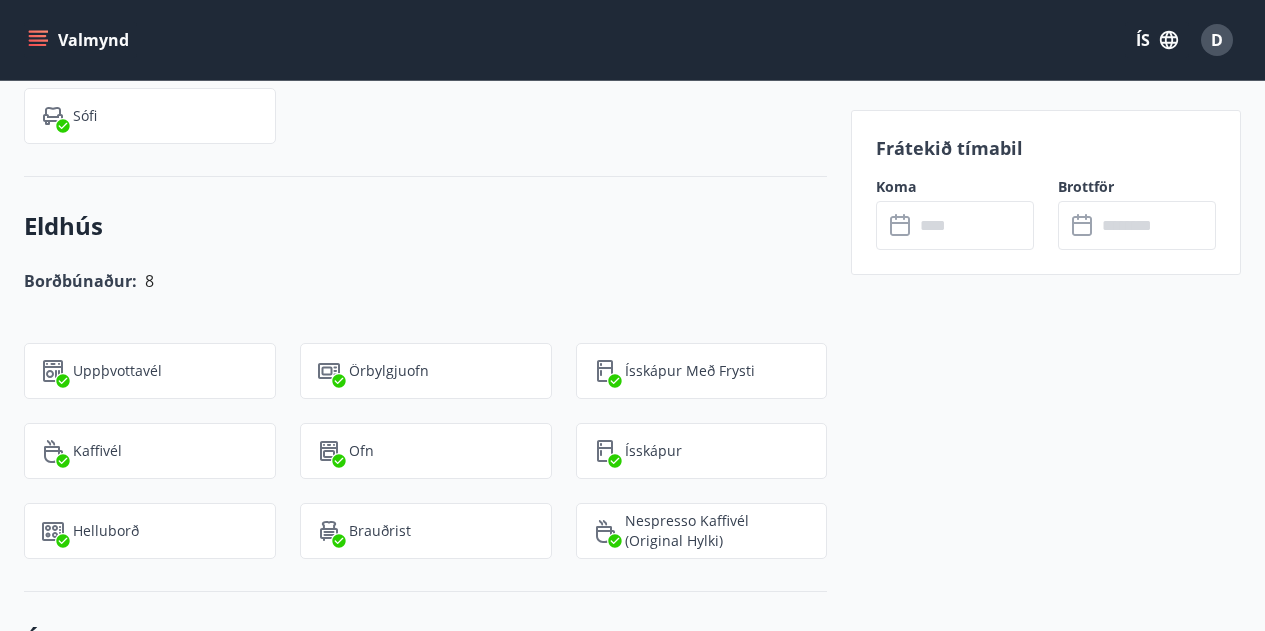 scroll, scrollTop: 1800, scrollLeft: 0, axis: vertical 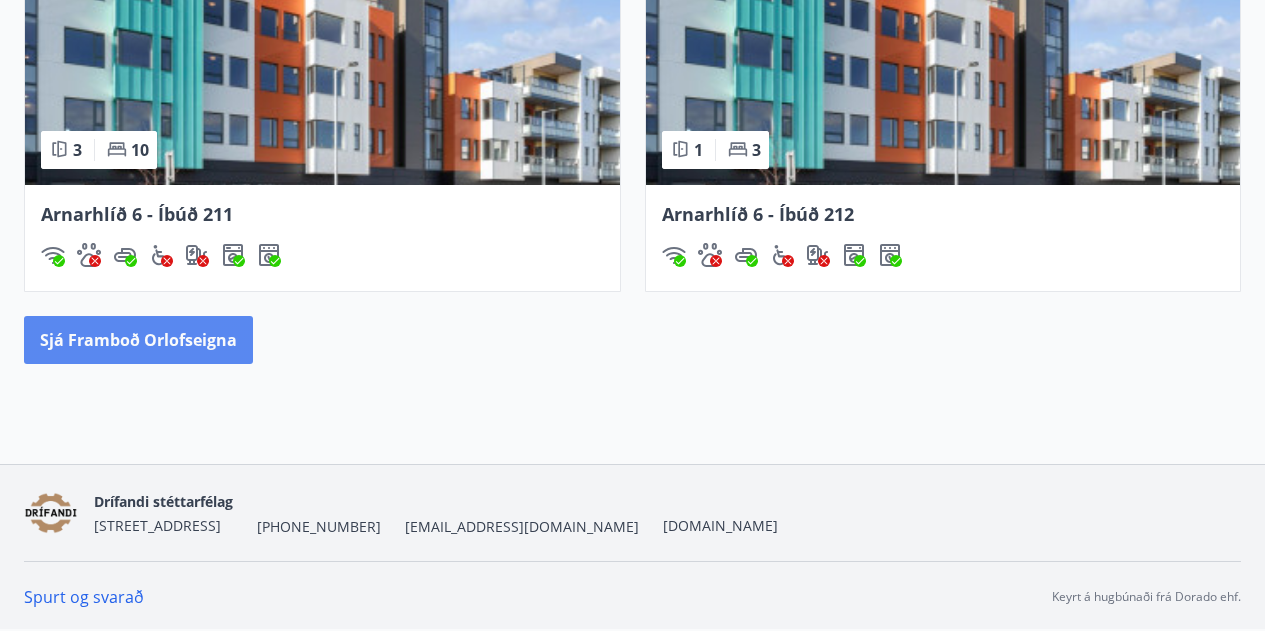 click on "Sjá framboð orlofseigna" at bounding box center [138, 340] 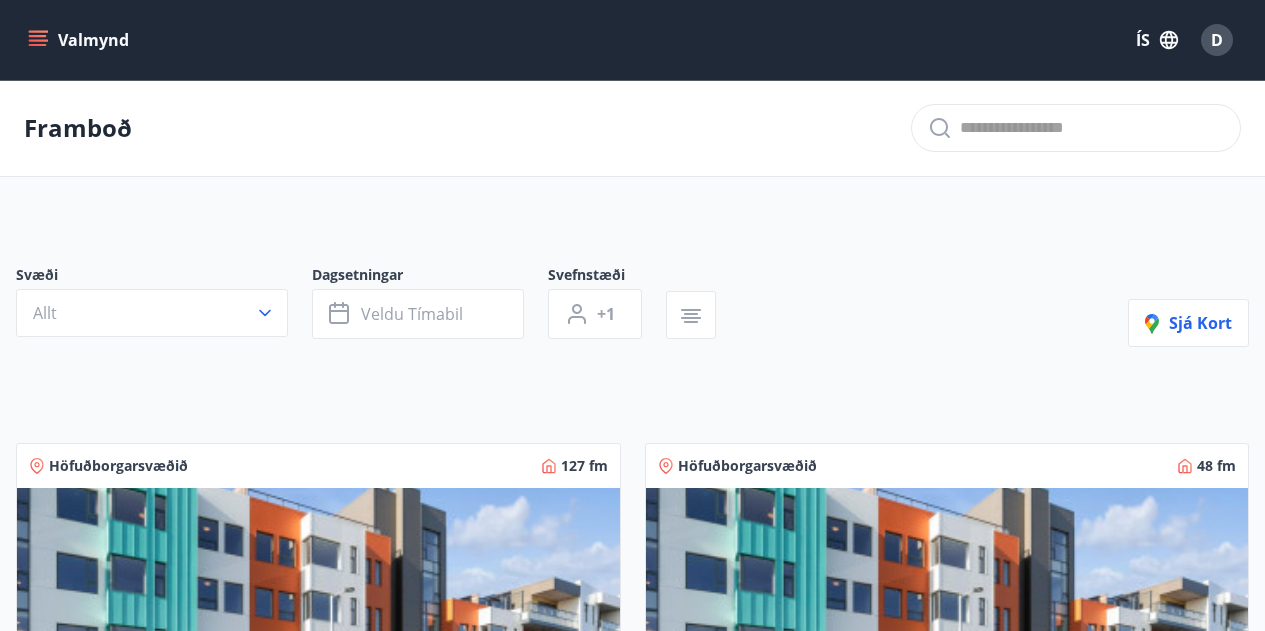 scroll, scrollTop: 0, scrollLeft: 0, axis: both 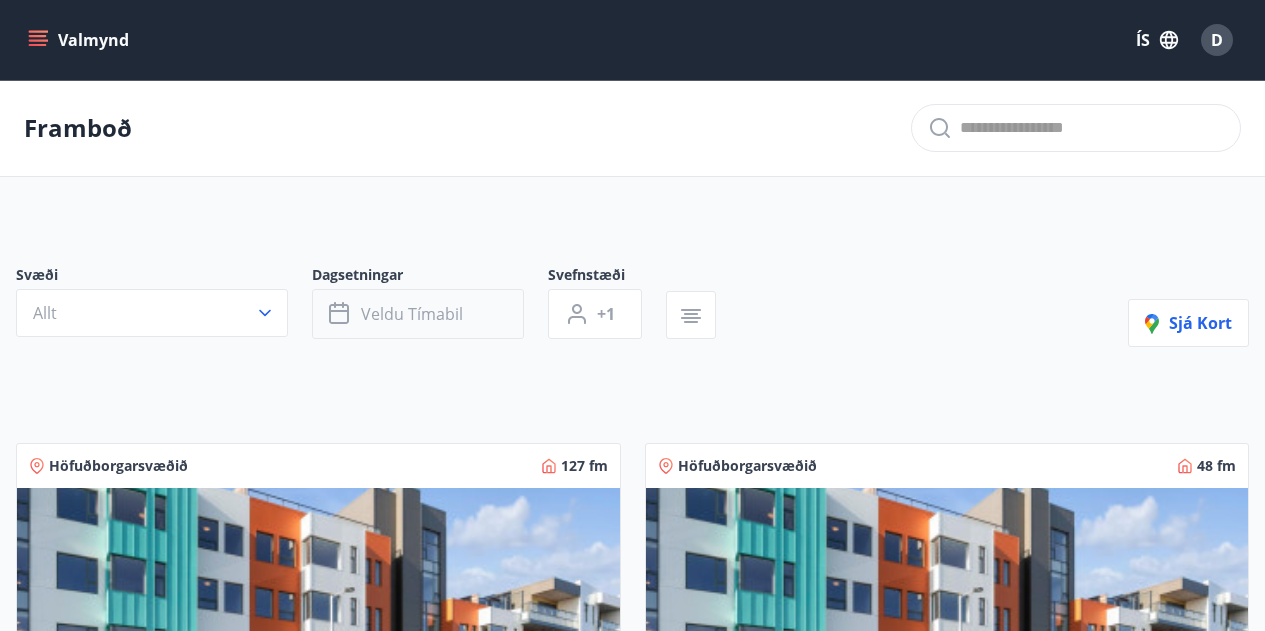 click on "Veldu tímabil" at bounding box center [412, 314] 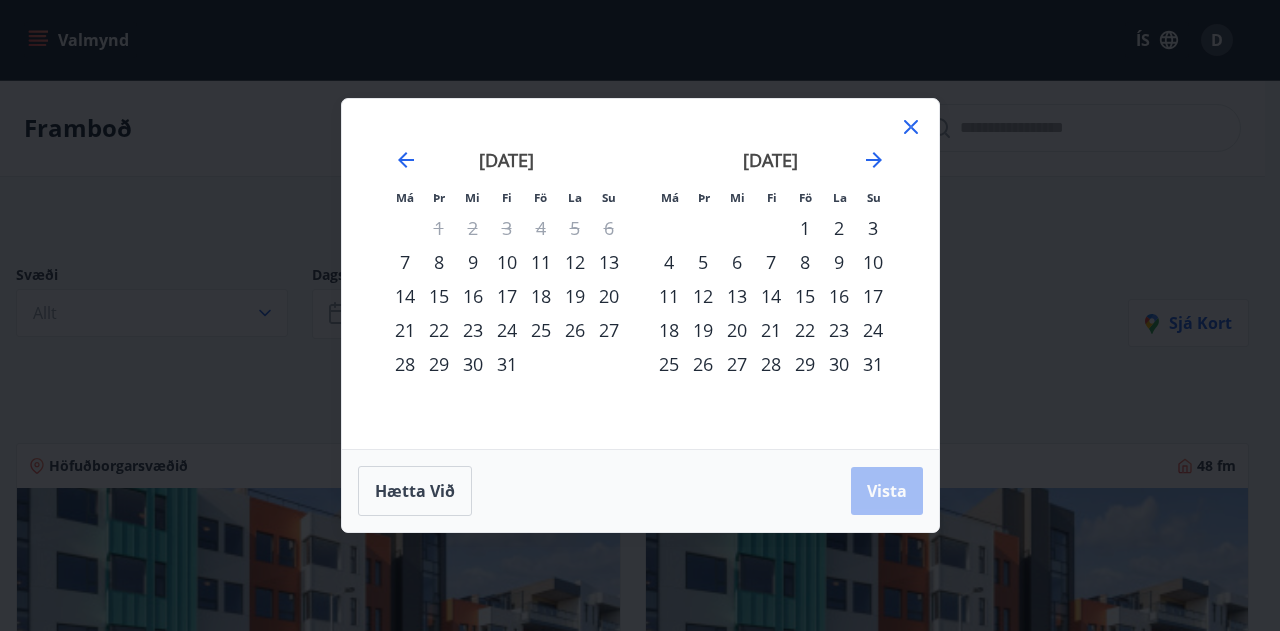 click on "8" at bounding box center [439, 262] 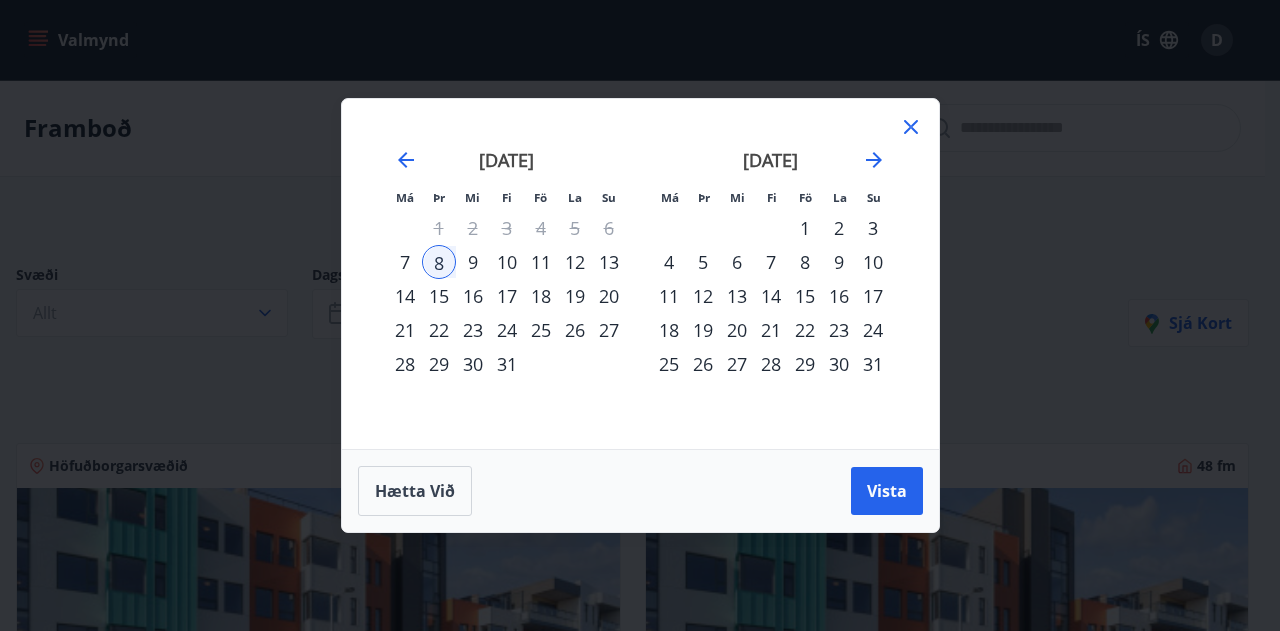 click on "7" at bounding box center (405, 262) 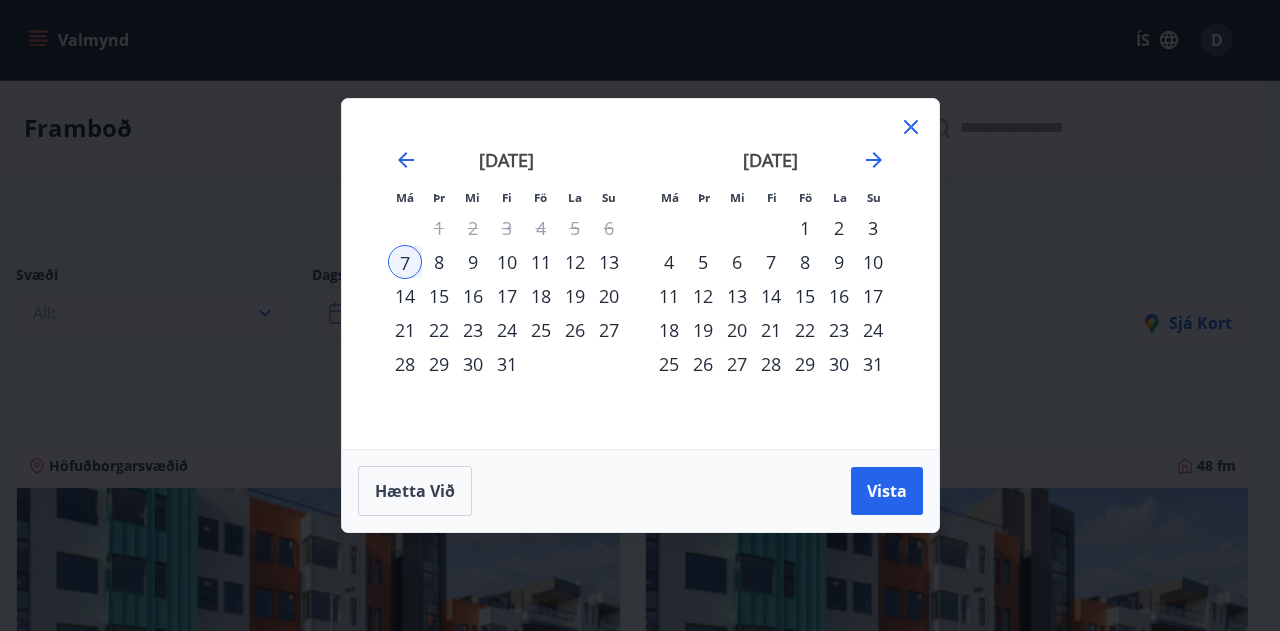 click on "8" at bounding box center (439, 262) 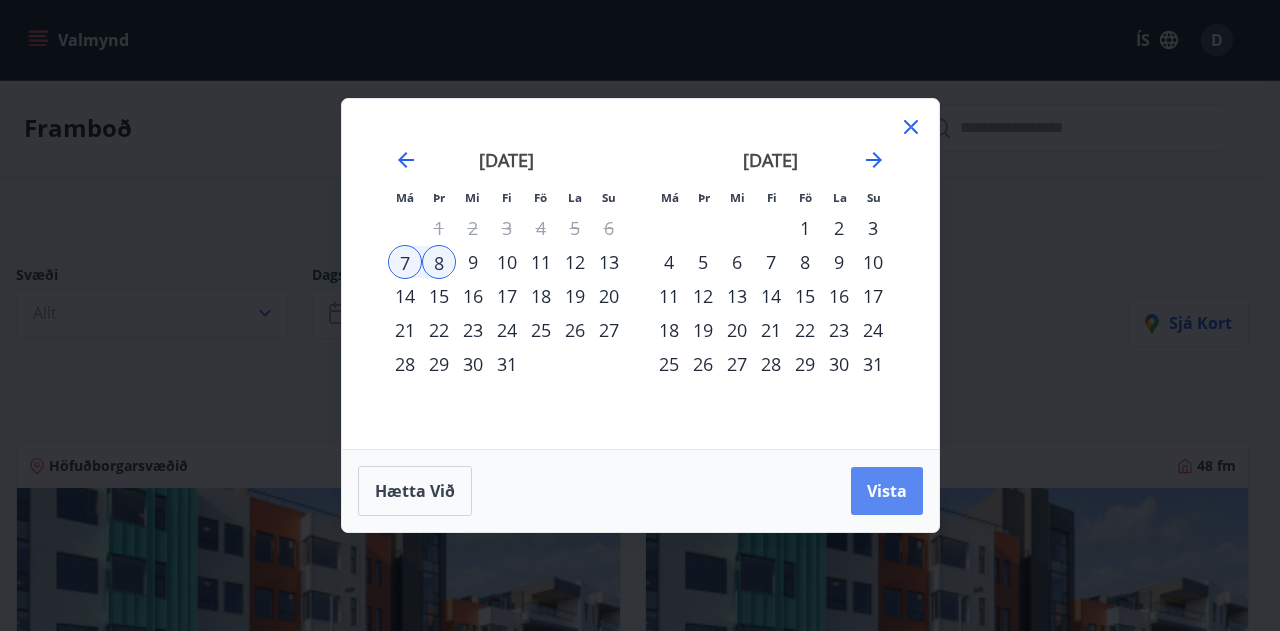 click on "Vista" at bounding box center [887, 491] 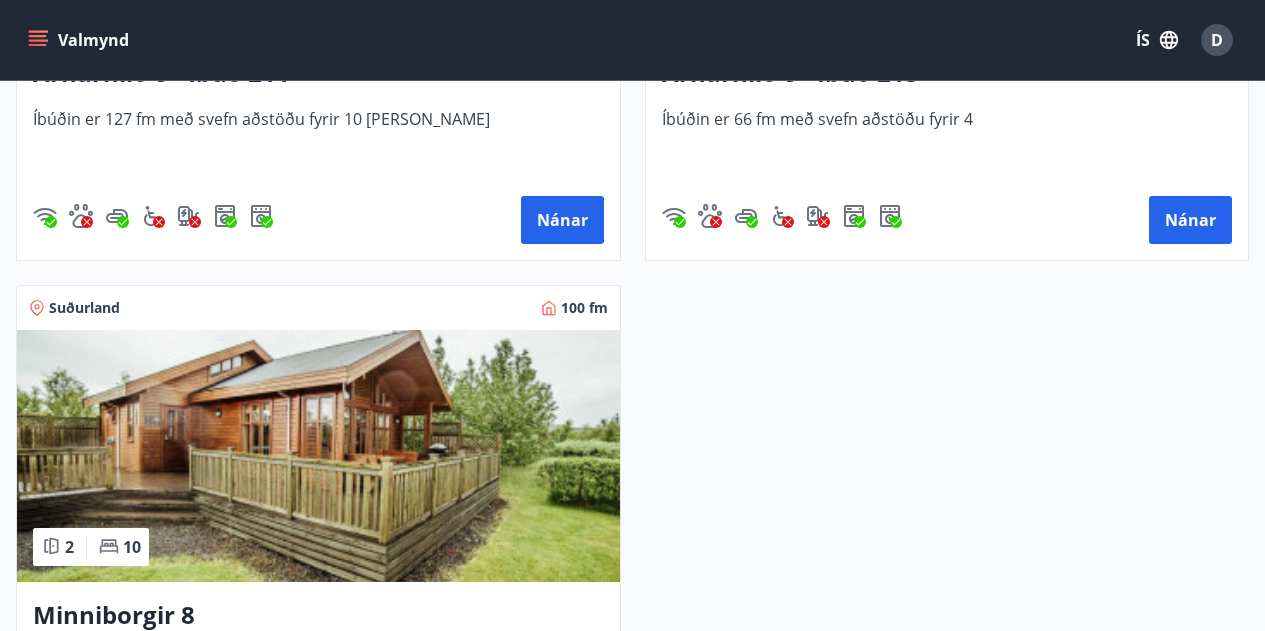 scroll, scrollTop: 800, scrollLeft: 0, axis: vertical 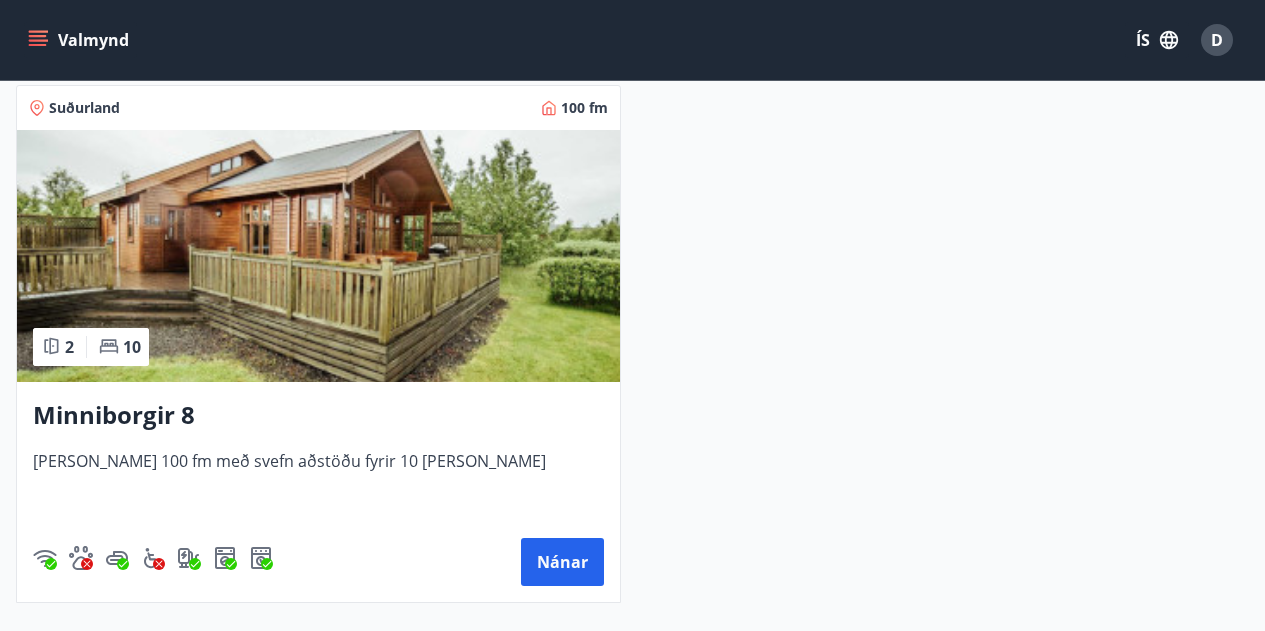 click at bounding box center [318, 256] 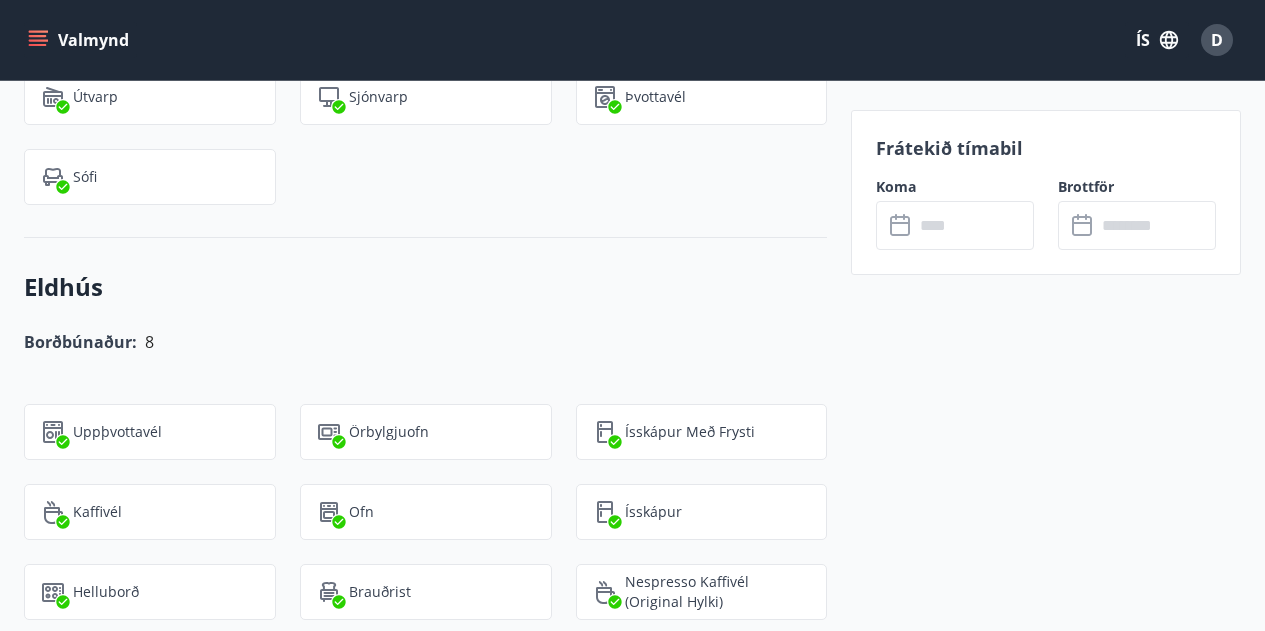 scroll, scrollTop: 1900, scrollLeft: 0, axis: vertical 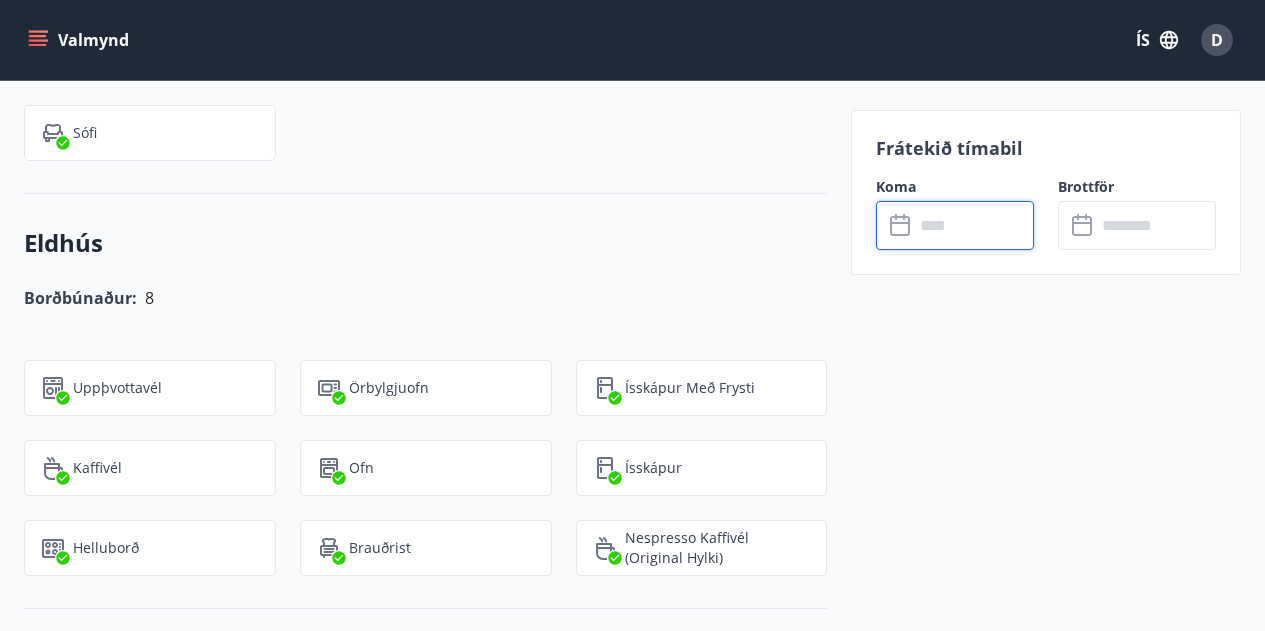click at bounding box center [974, 225] 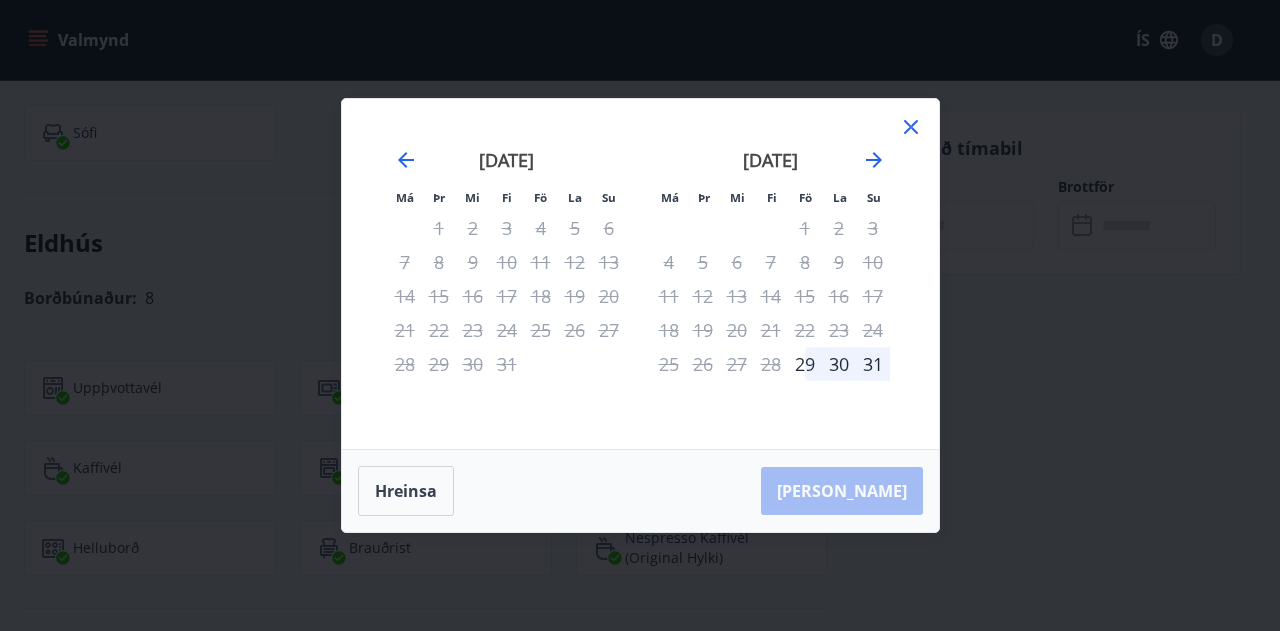 click 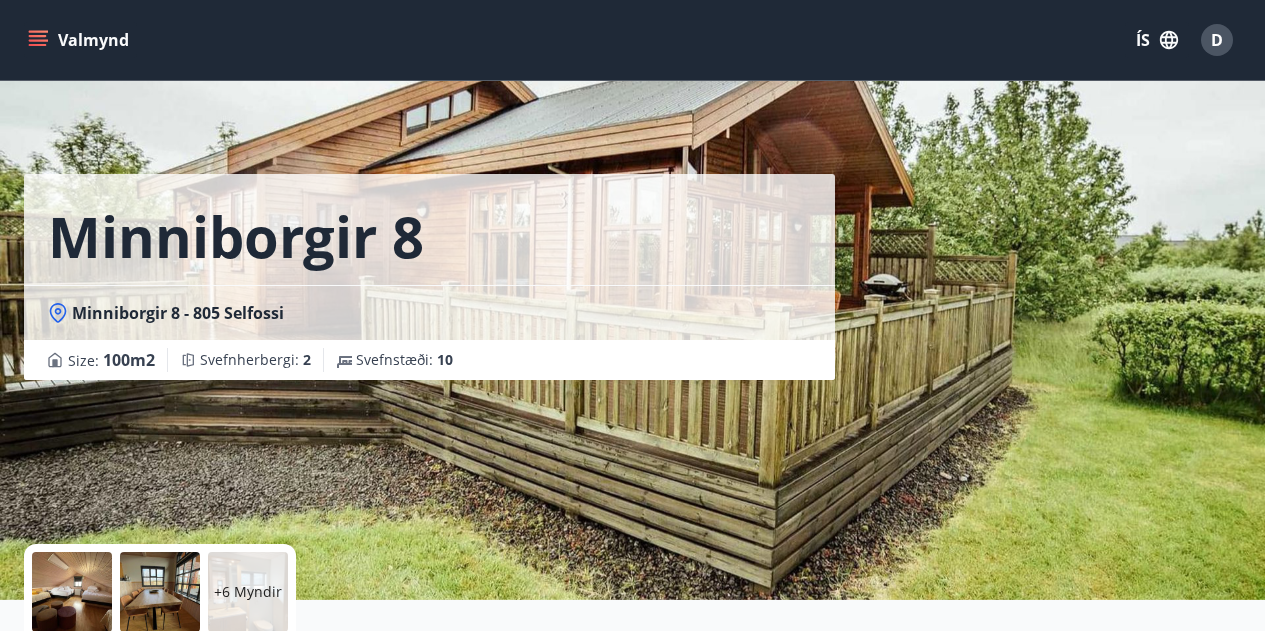 scroll, scrollTop: 0, scrollLeft: 0, axis: both 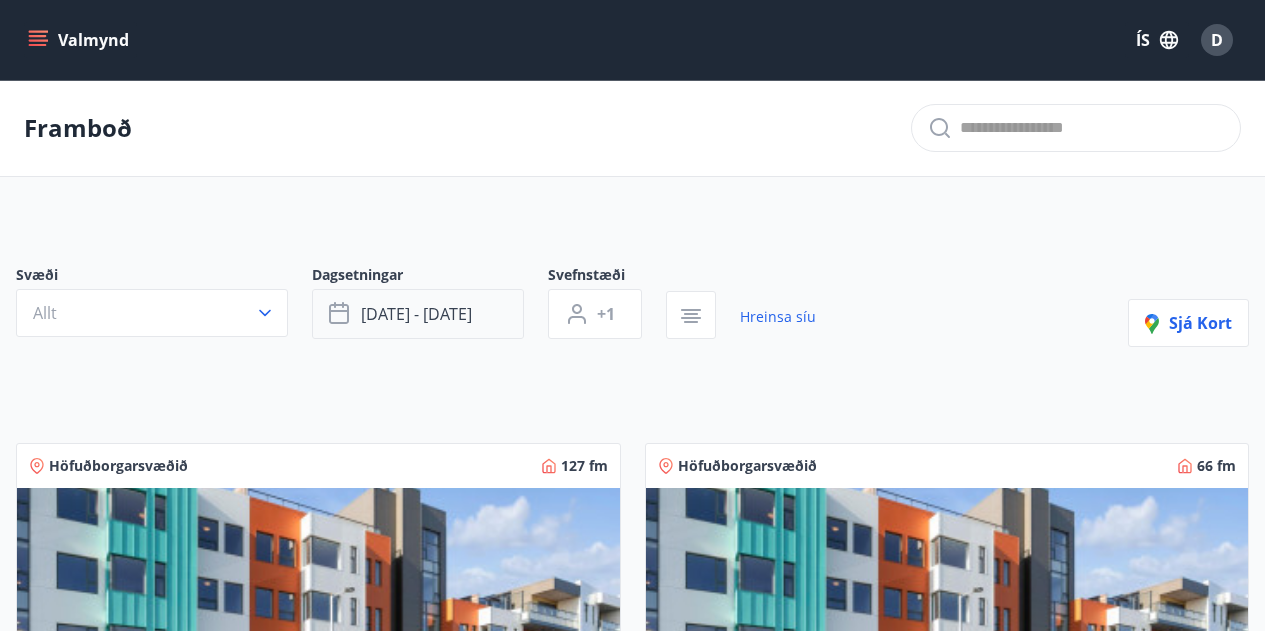 click on "júl 07 - júl 08" at bounding box center (416, 314) 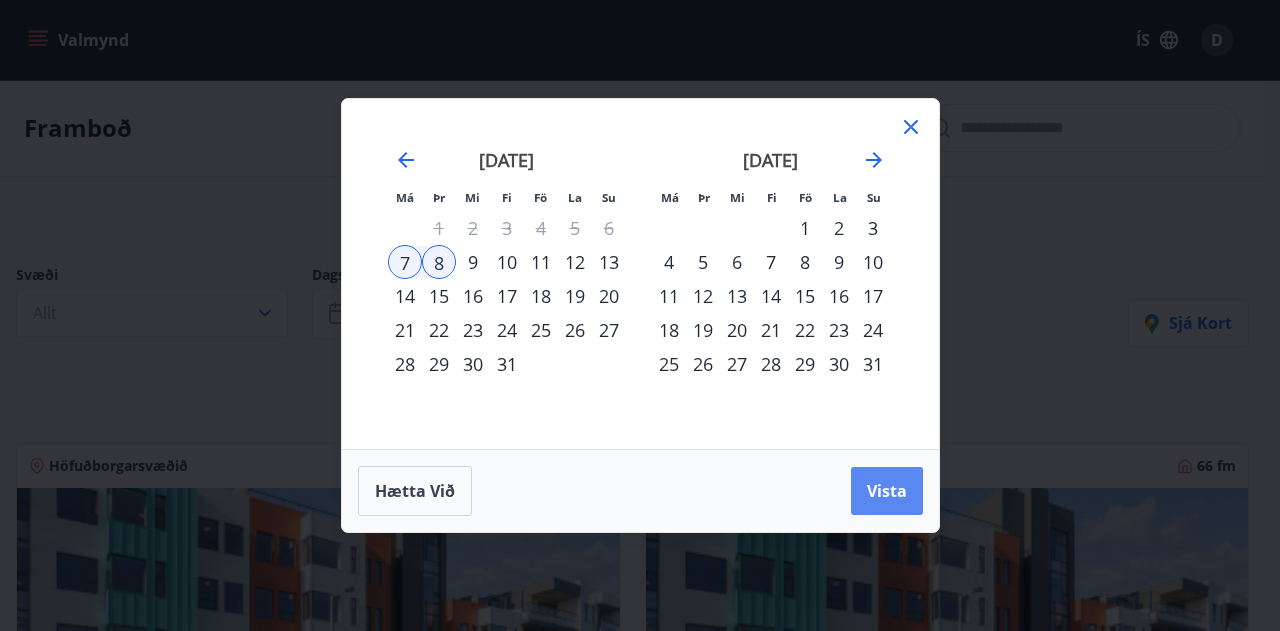 click on "Vista" at bounding box center [887, 491] 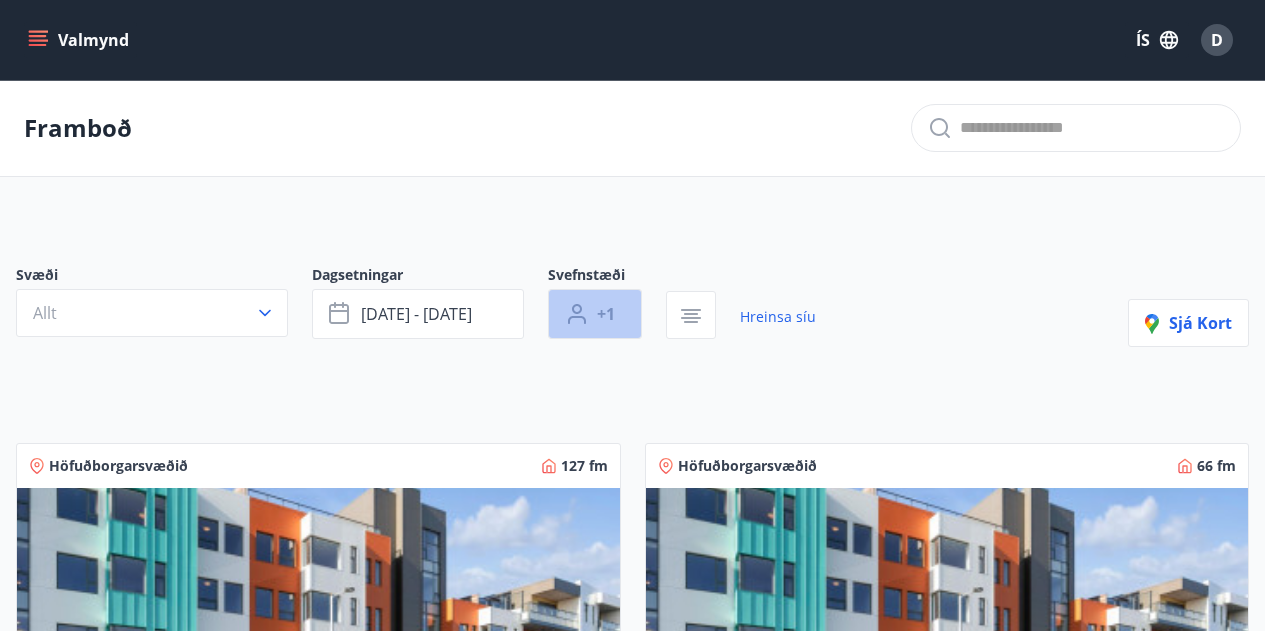click on "+1" at bounding box center (606, 314) 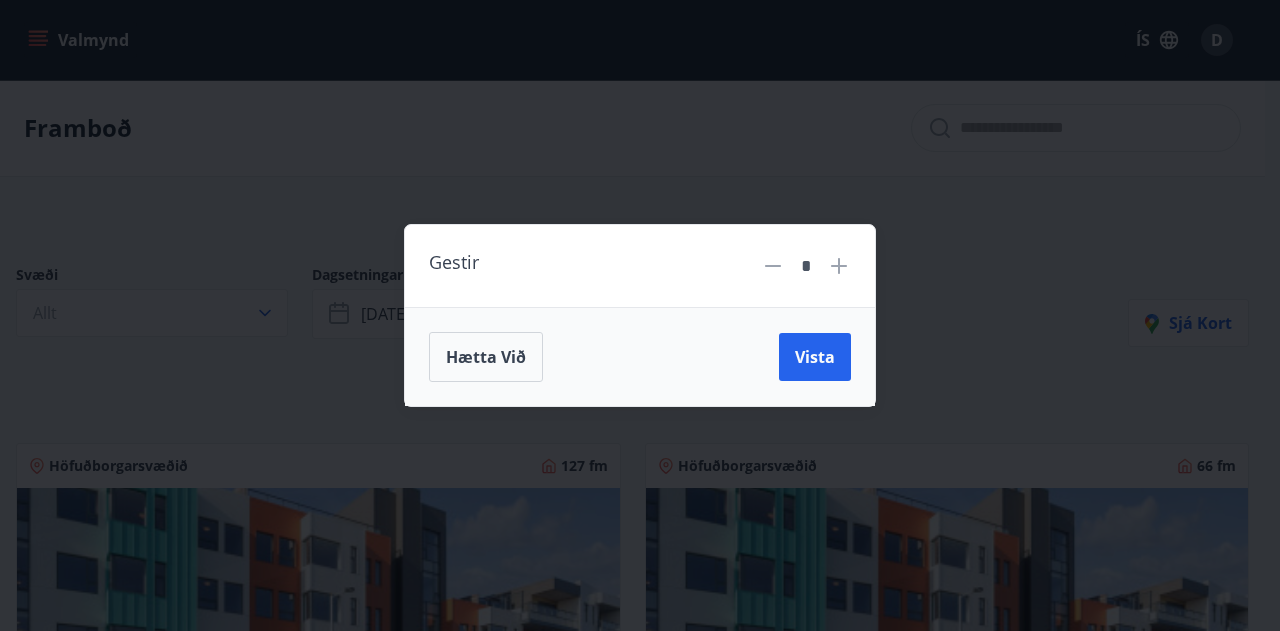 click on "*" at bounding box center (806, 266) 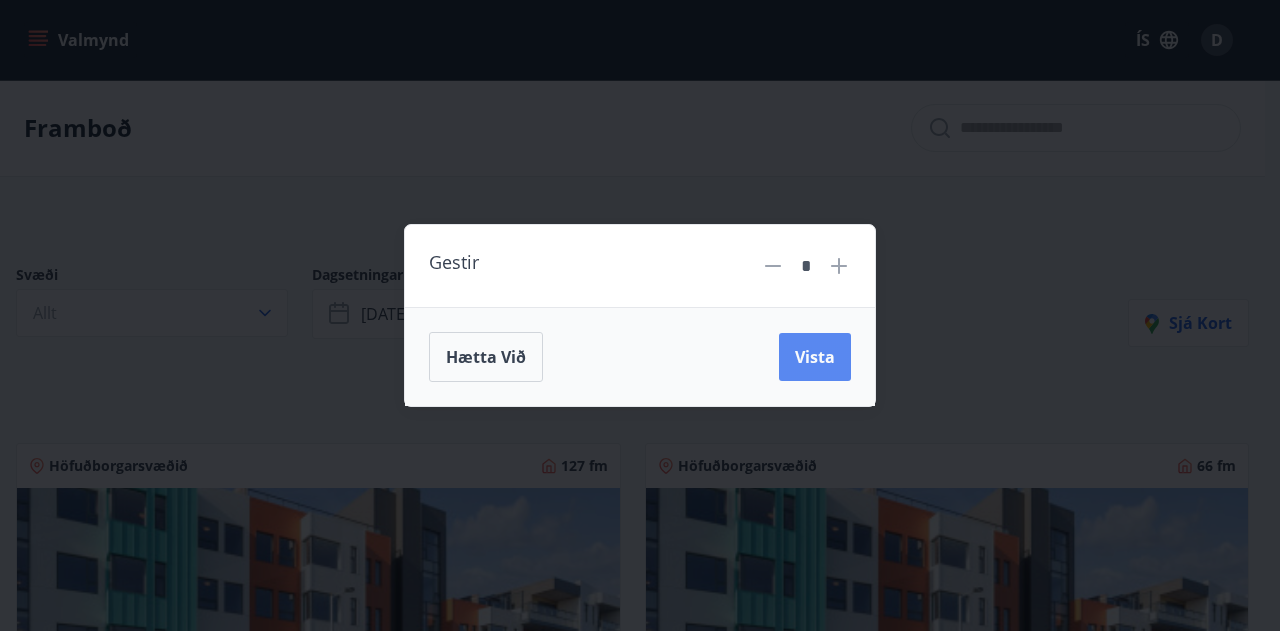 click on "Vista" at bounding box center (815, 357) 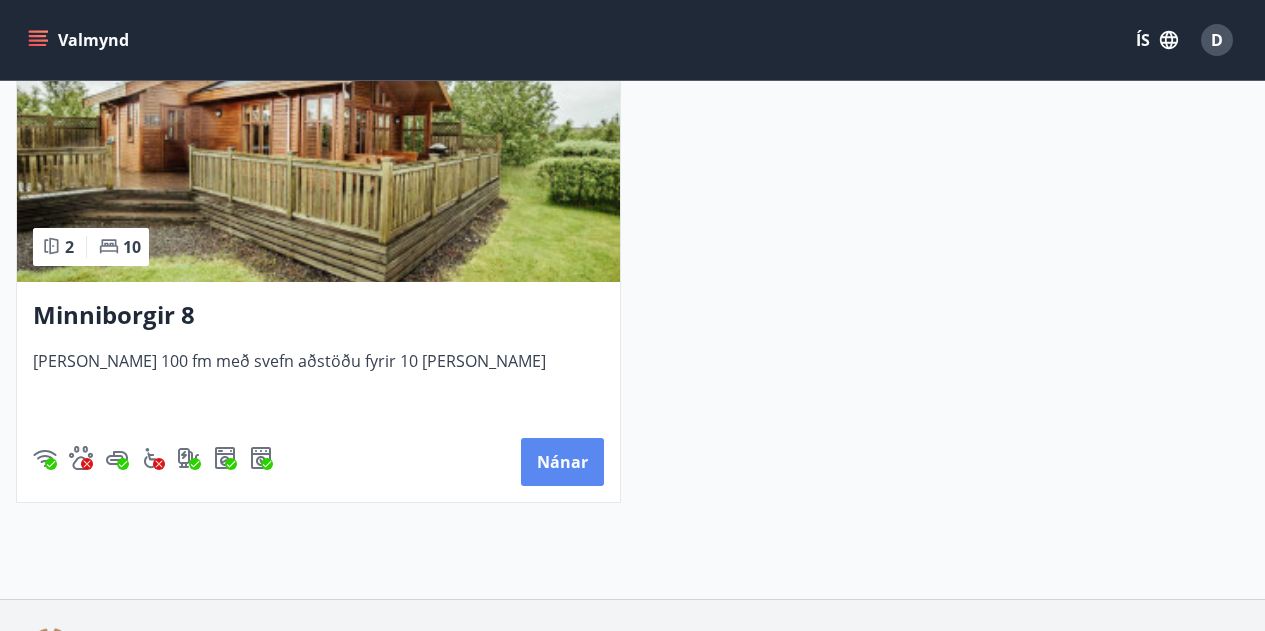 click on "Nánar" at bounding box center [562, 462] 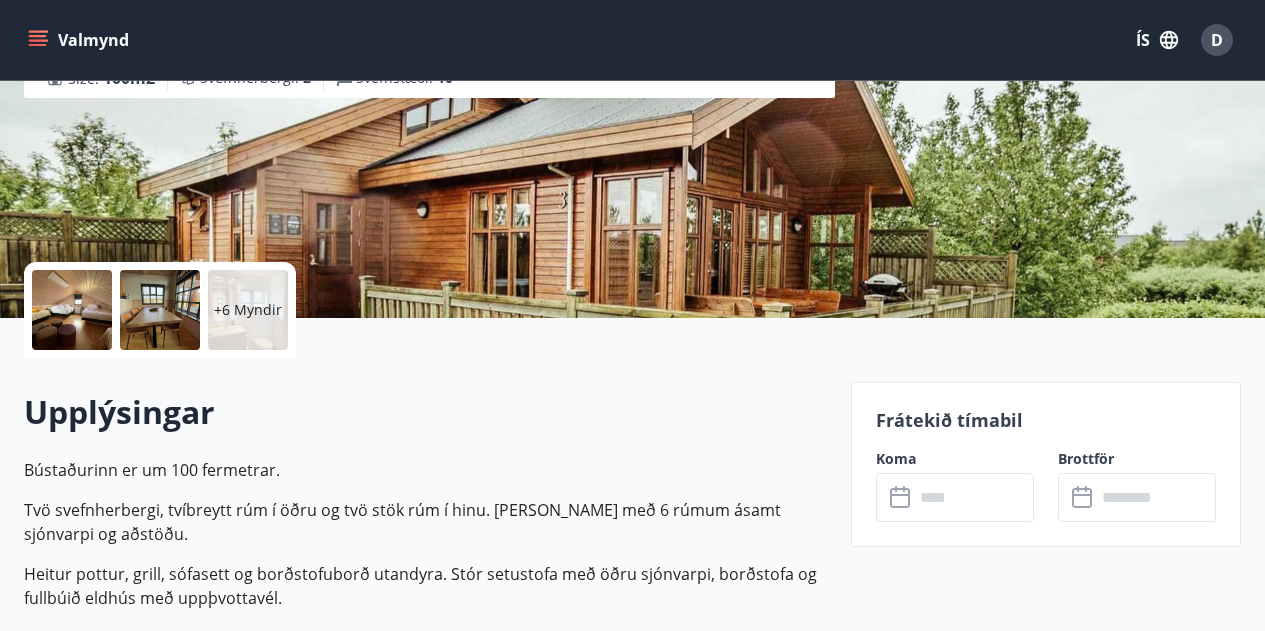 scroll, scrollTop: 300, scrollLeft: 0, axis: vertical 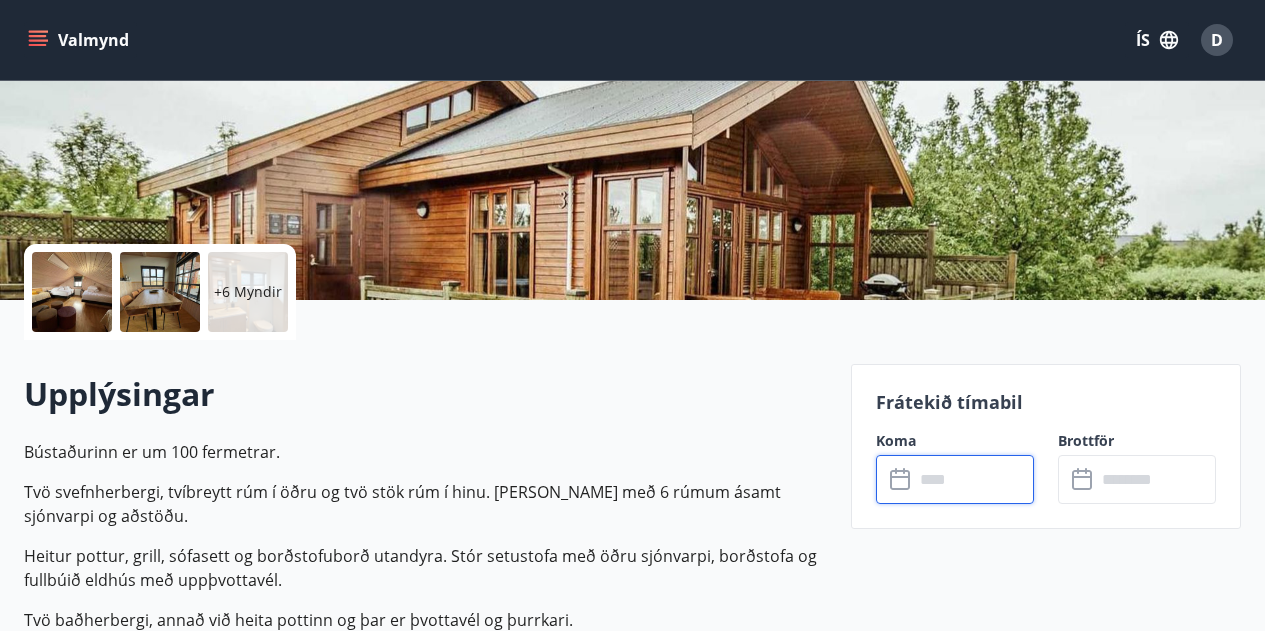 click at bounding box center [974, 479] 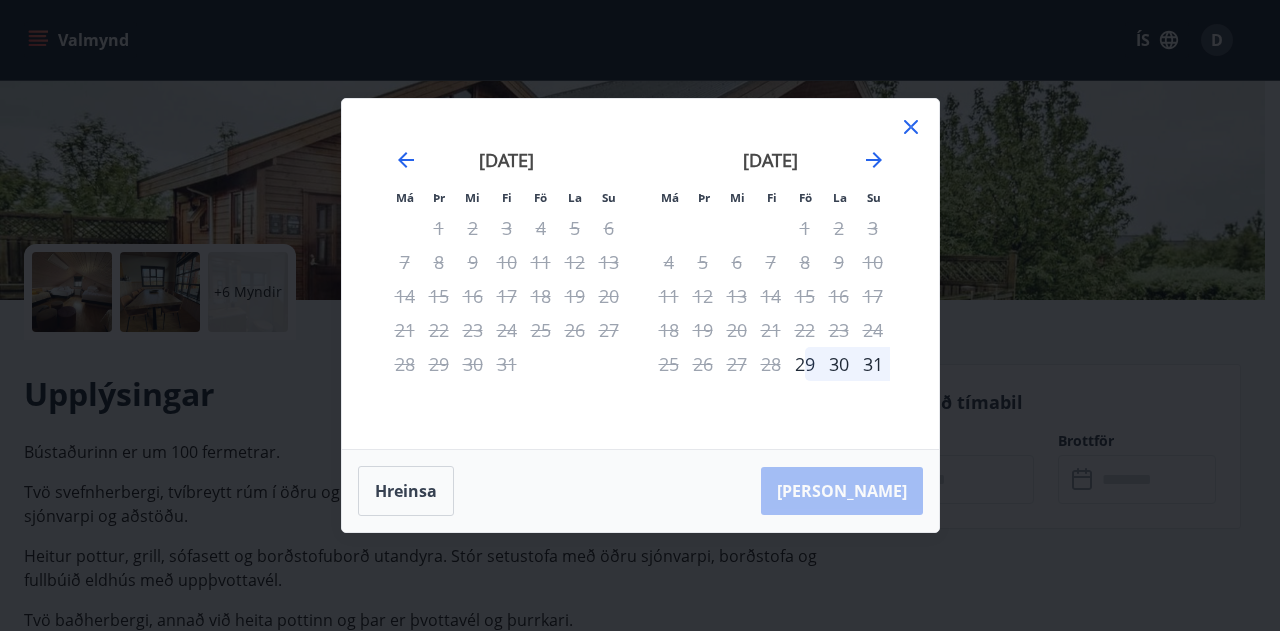 click on "9" at bounding box center [473, 262] 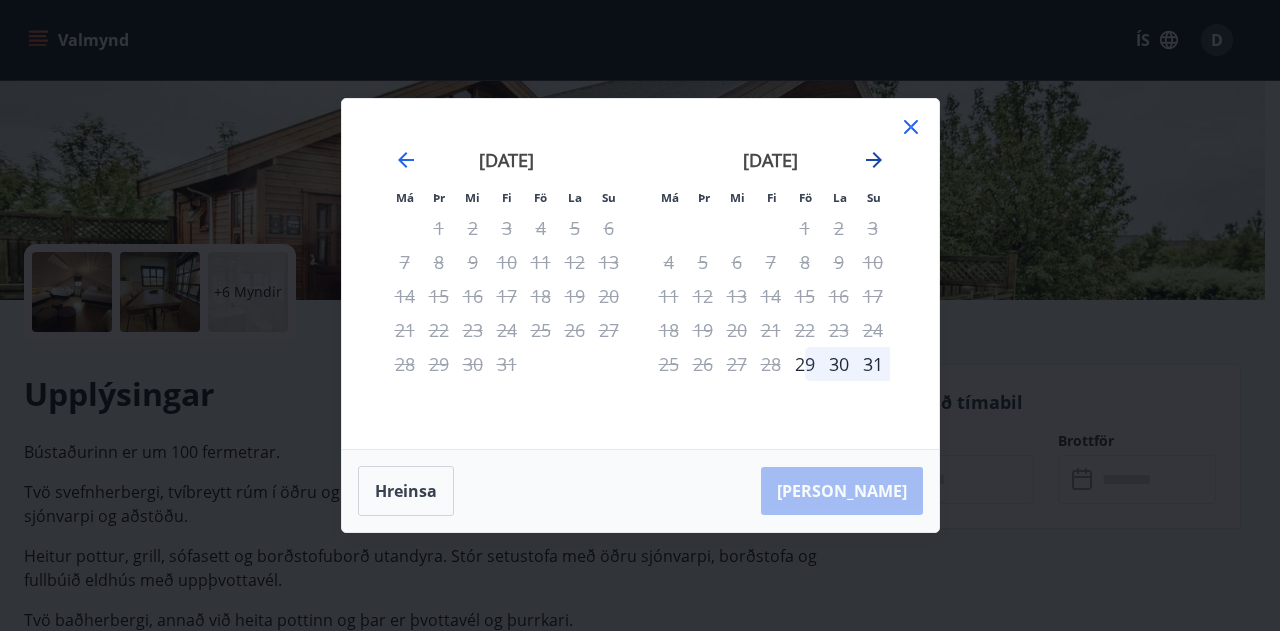 click 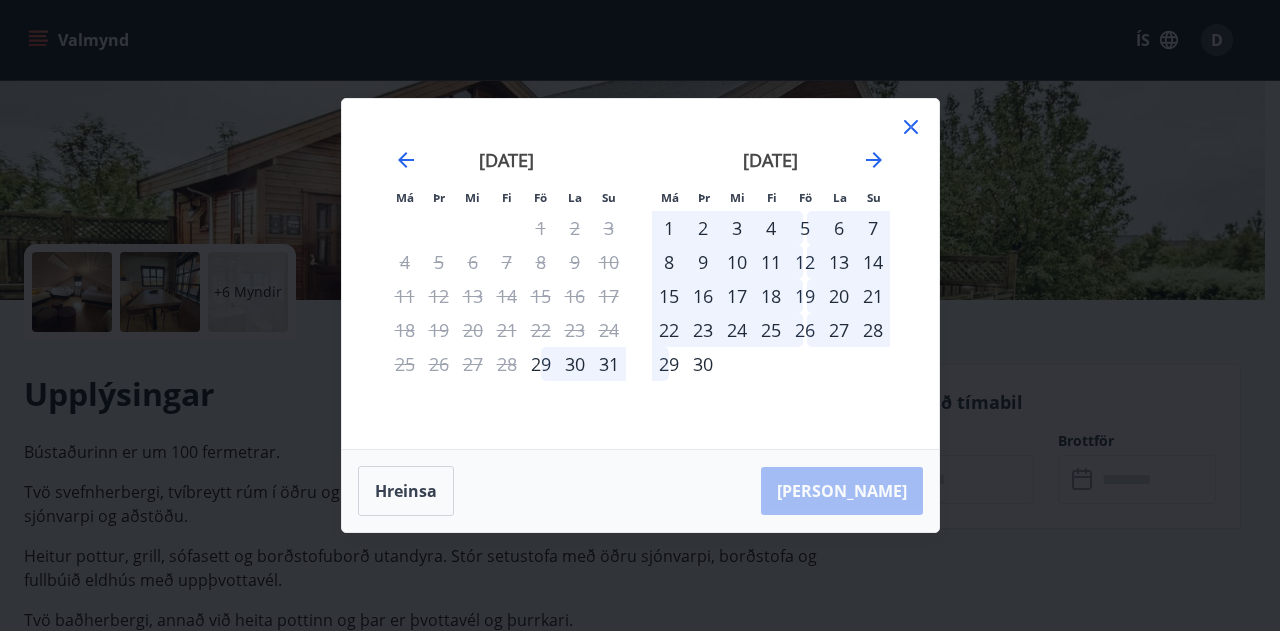 click at bounding box center [911, 130] 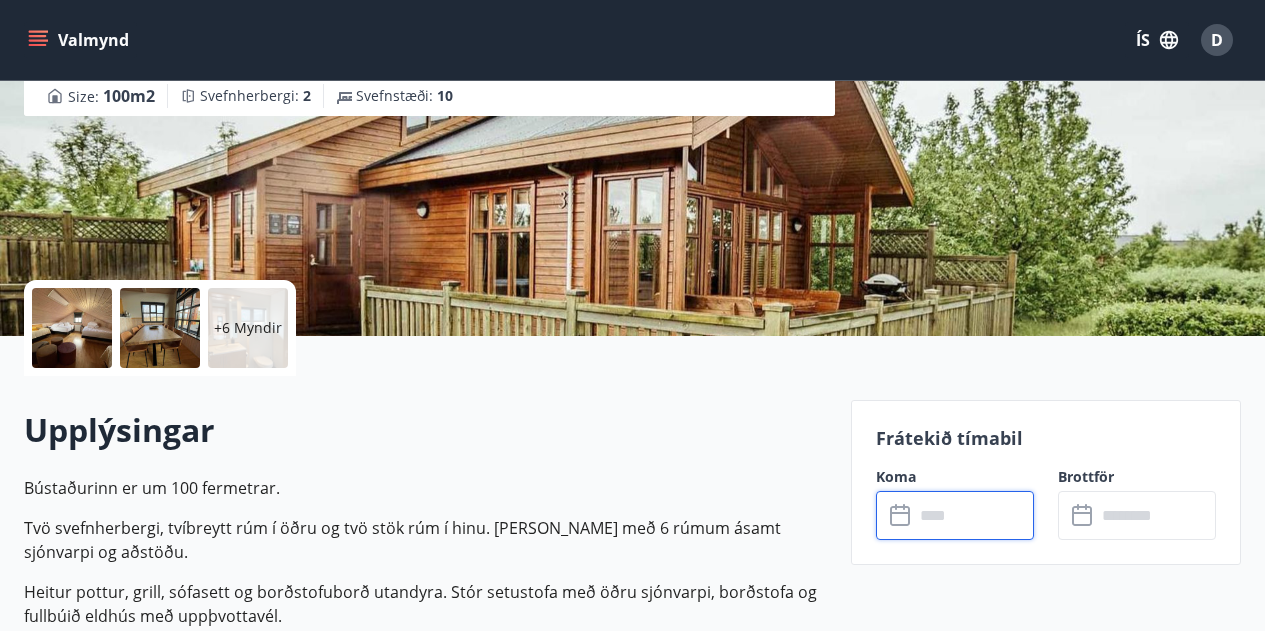 scroll, scrollTop: 600, scrollLeft: 0, axis: vertical 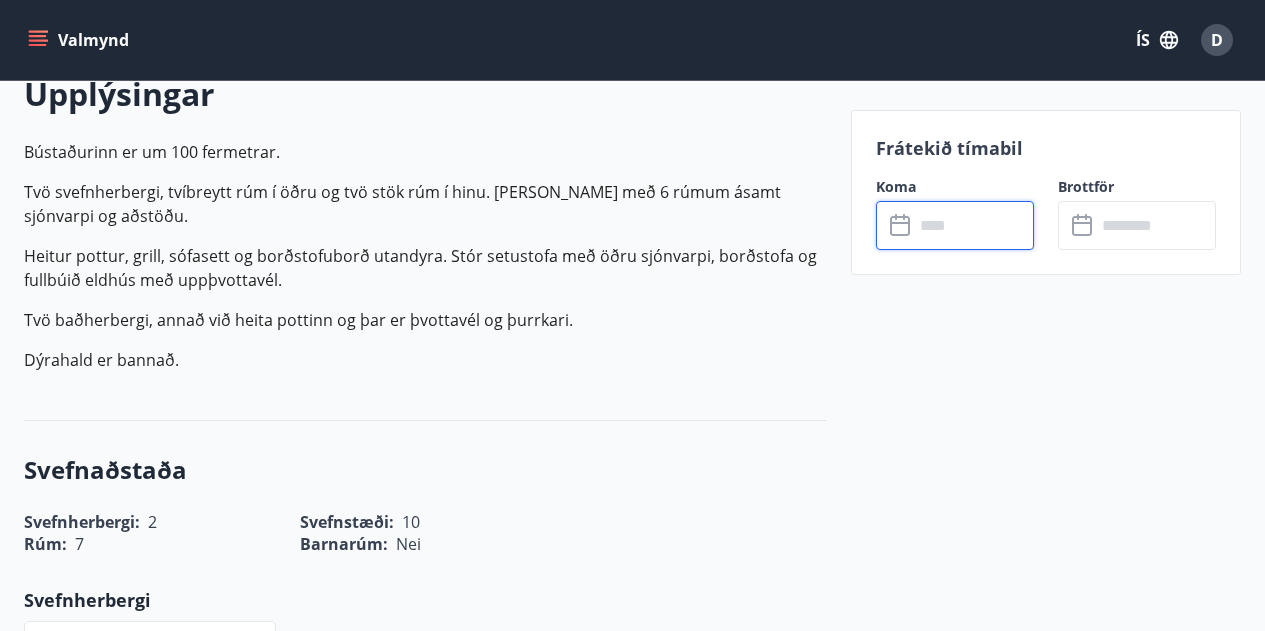 click at bounding box center (974, 225) 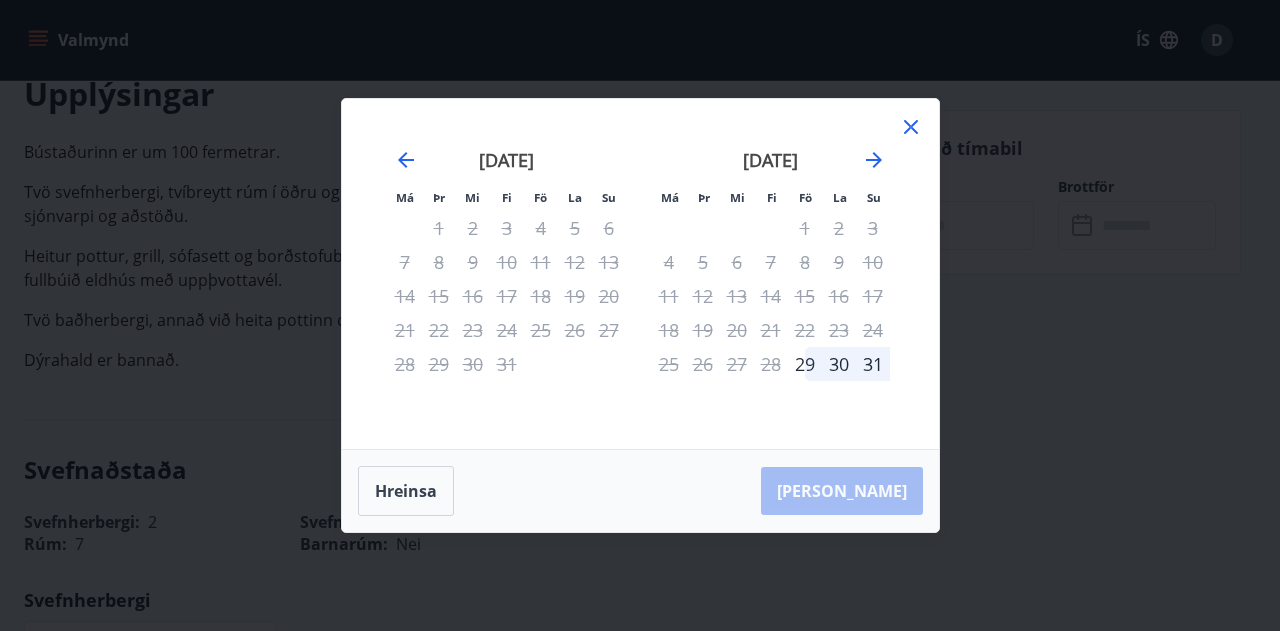drag, startPoint x: 837, startPoint y: 361, endPoint x: 874, endPoint y: 360, distance: 37.01351 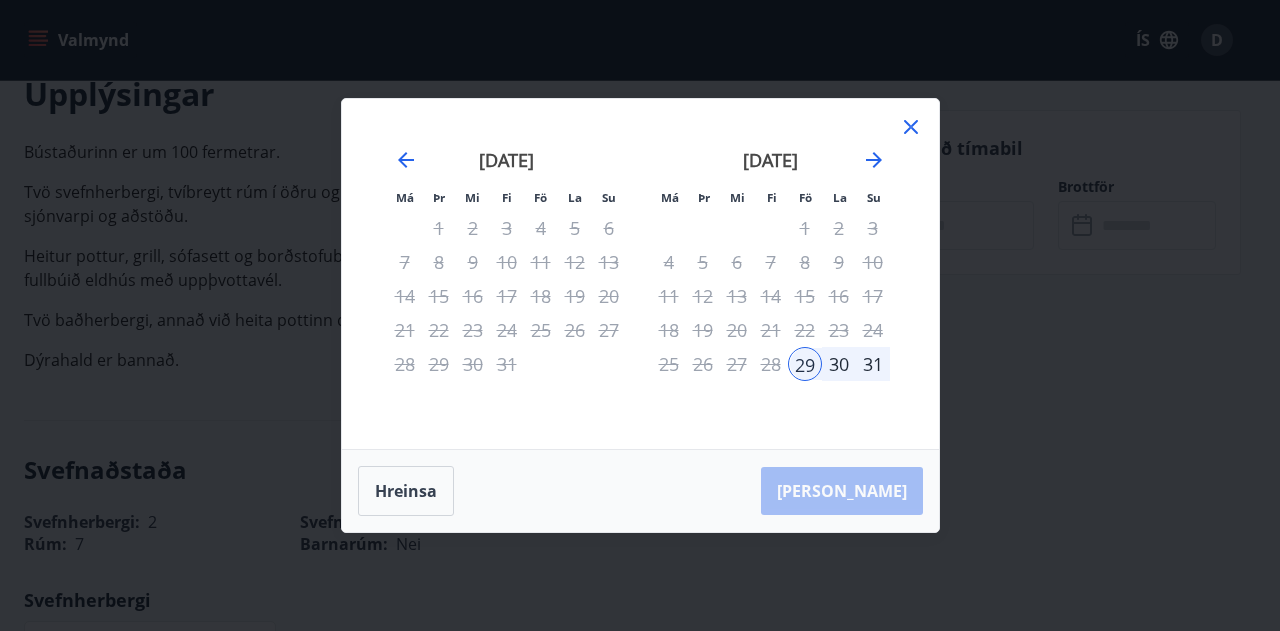 click on "31" at bounding box center (873, 364) 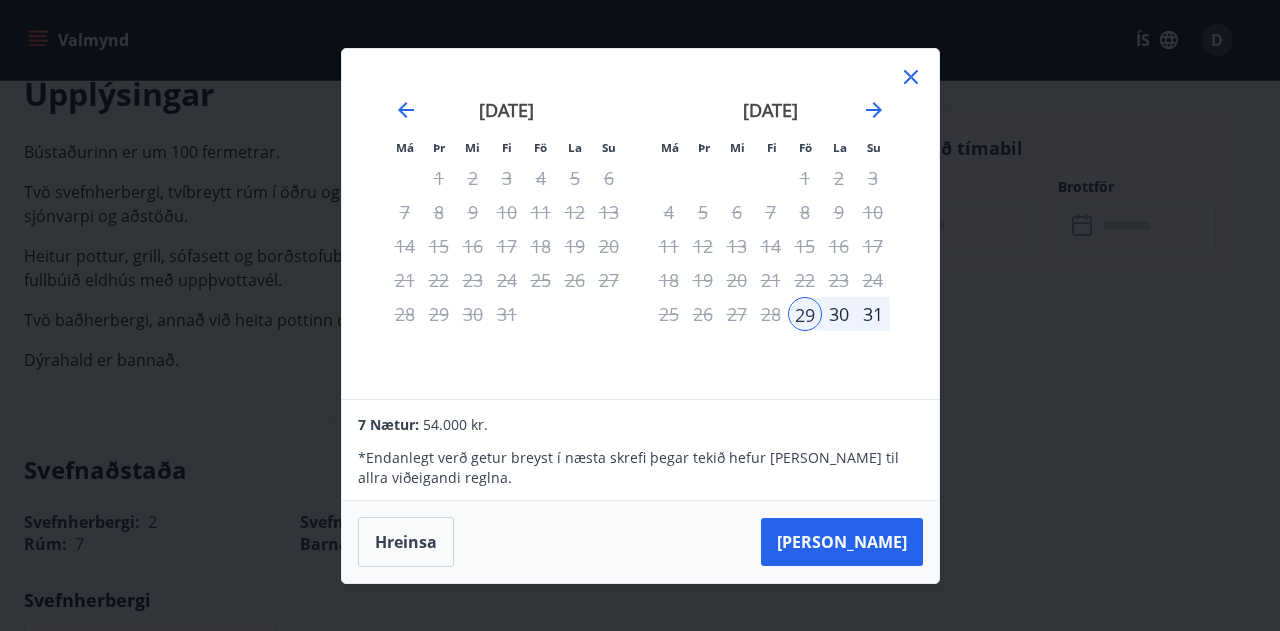 click on "30" at bounding box center (839, 314) 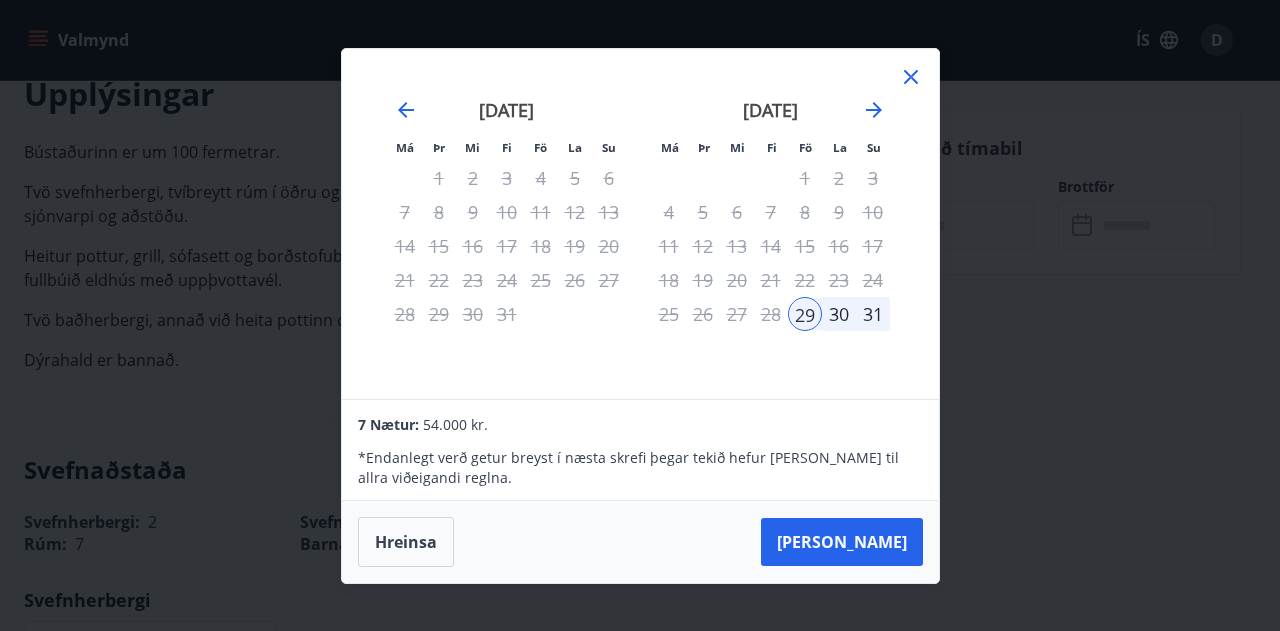 click on "30" at bounding box center [839, 314] 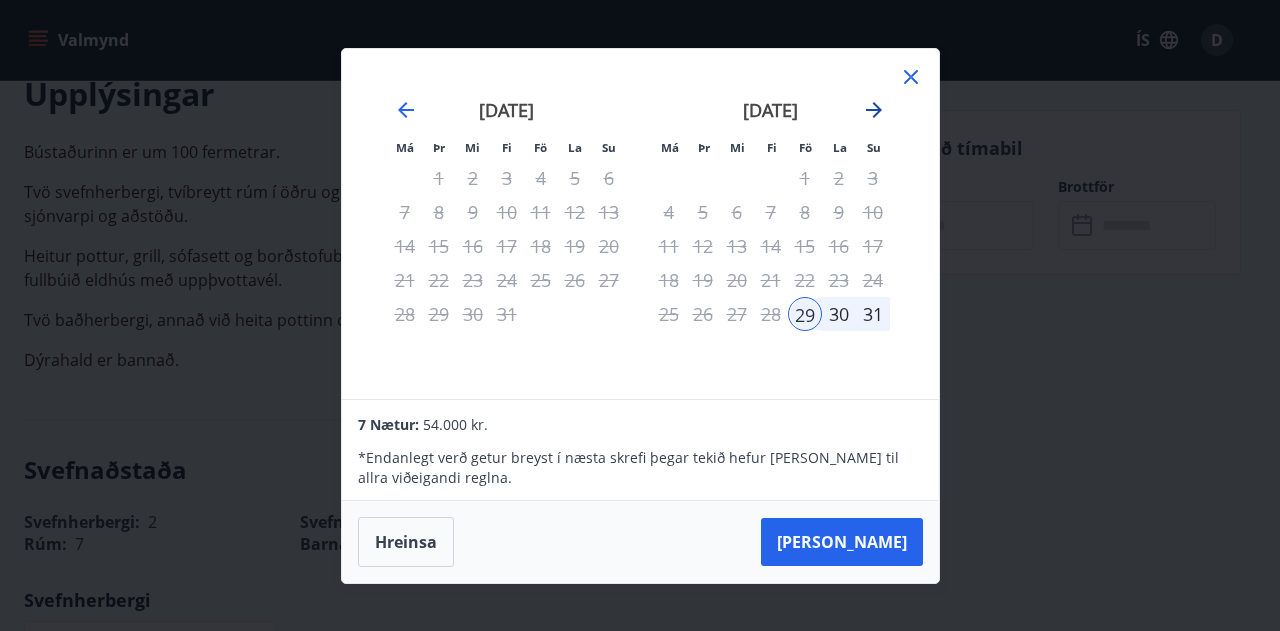 click 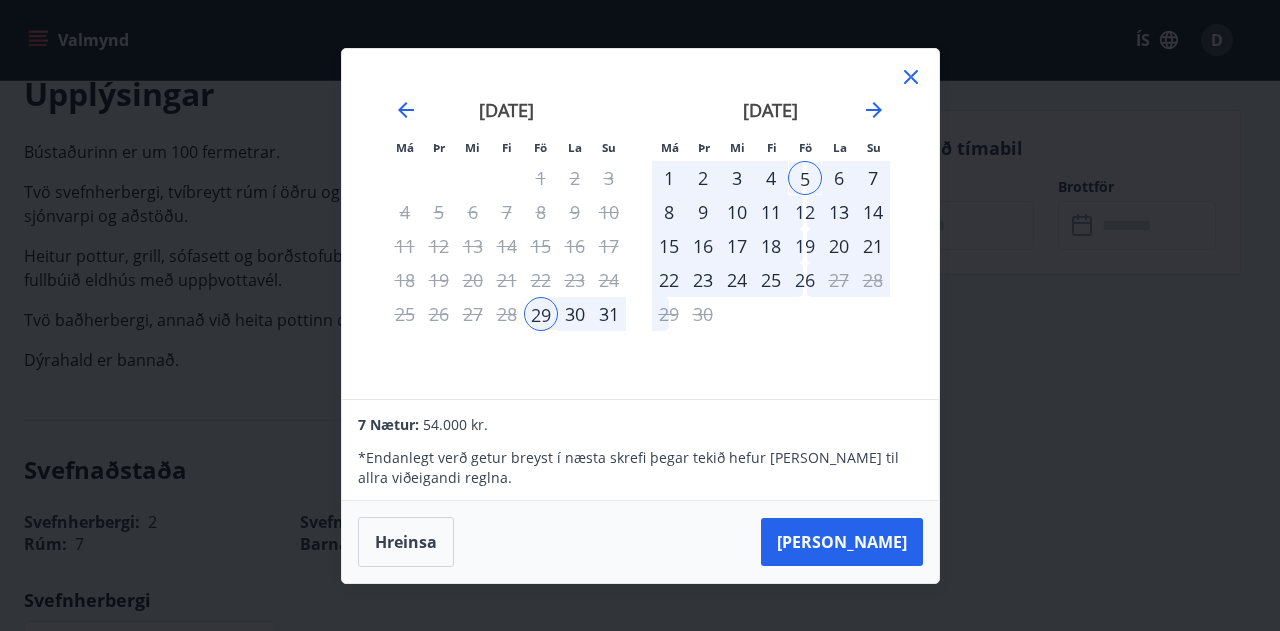 click on "17" at bounding box center [737, 246] 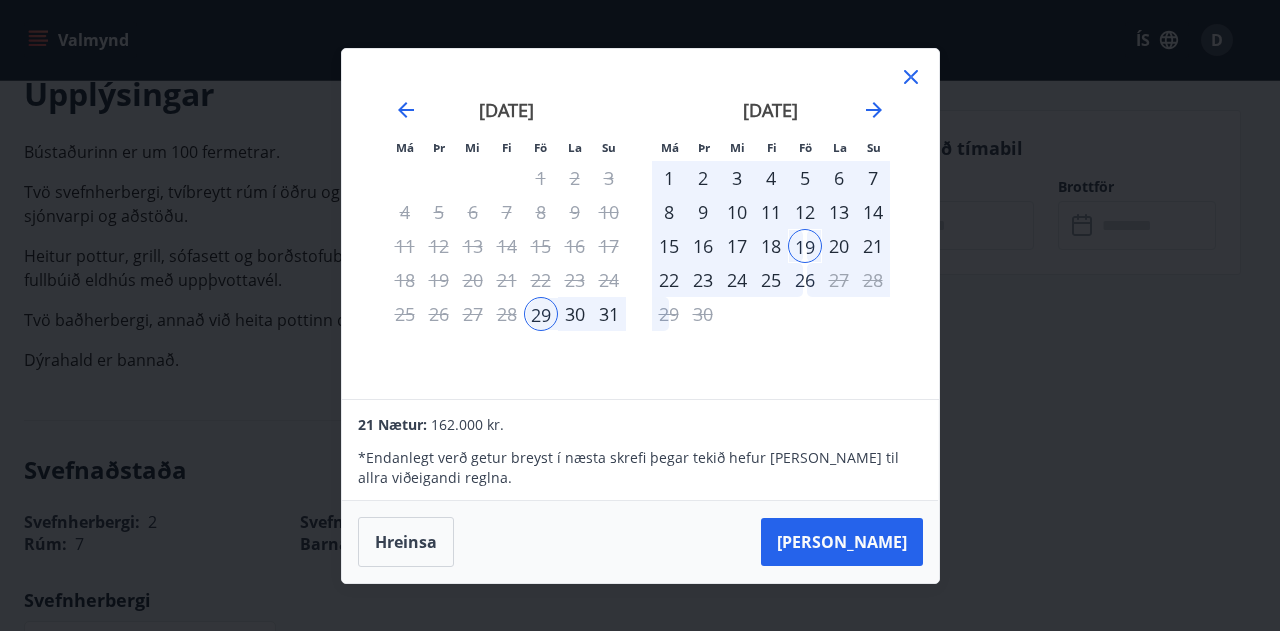 click on "2" at bounding box center (703, 178) 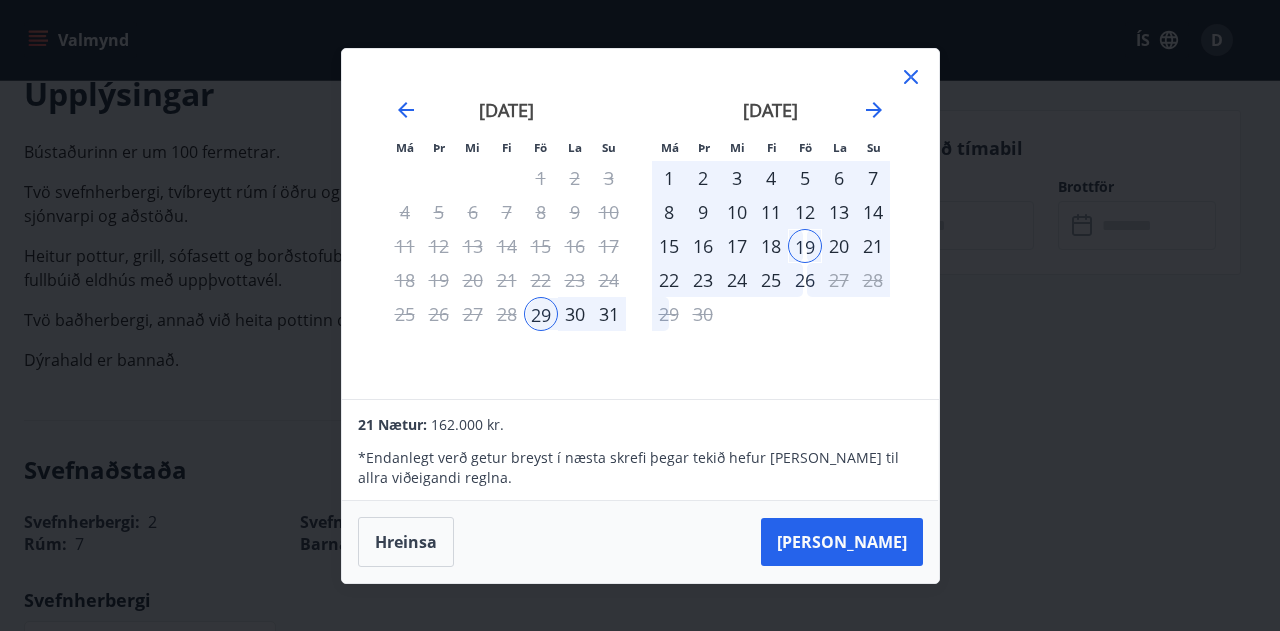 click on "29" at bounding box center (541, 314) 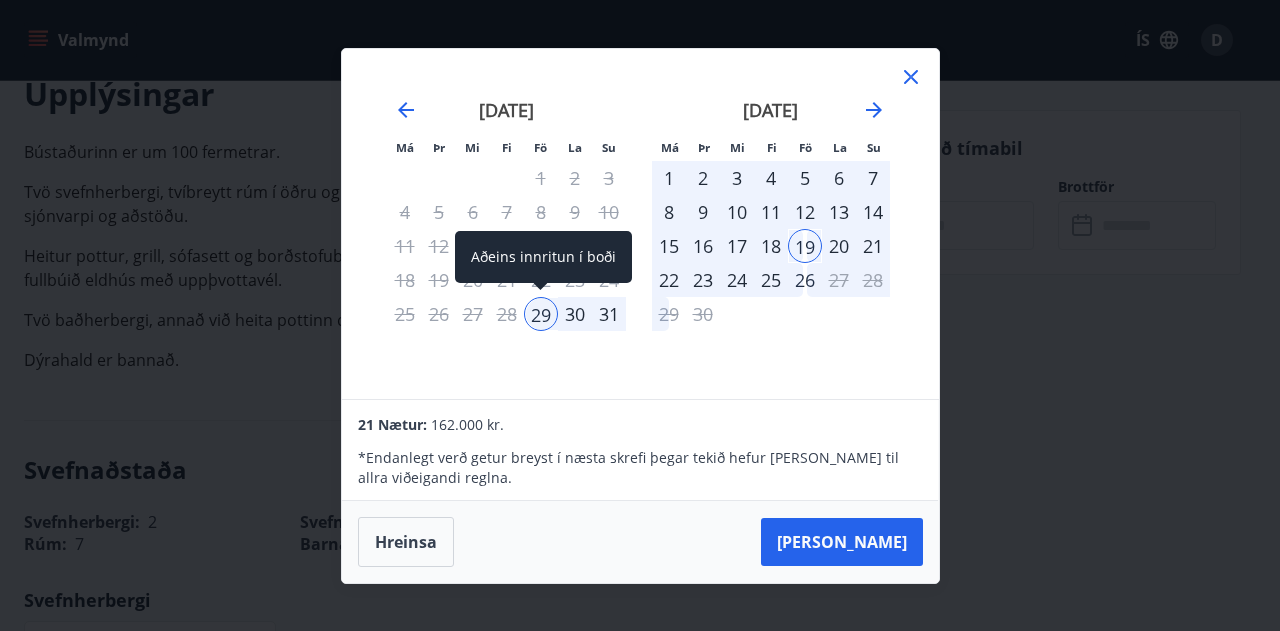click on "29" at bounding box center [541, 314] 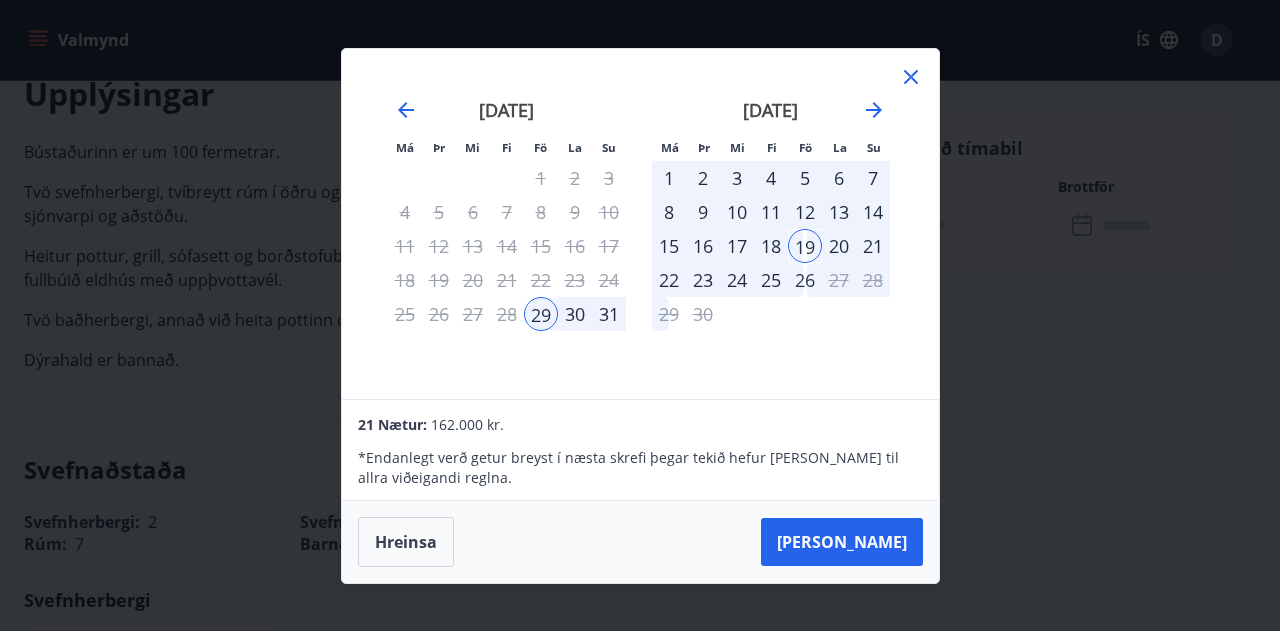 click on "30" at bounding box center [575, 314] 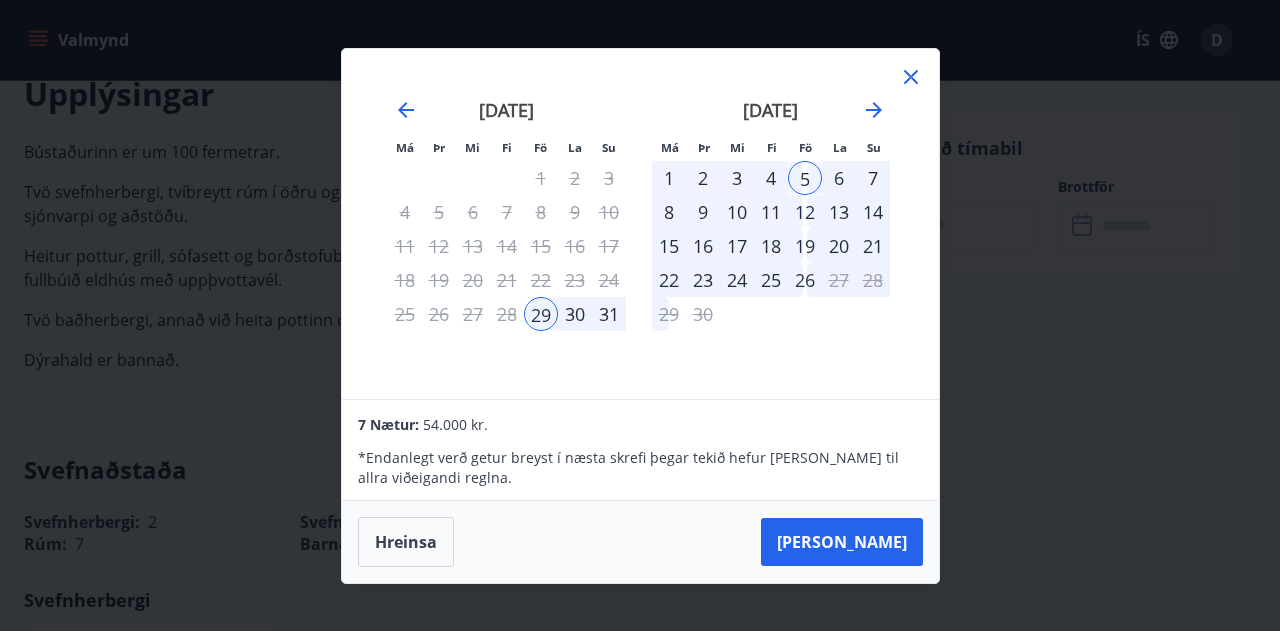 click on "1" at bounding box center [669, 178] 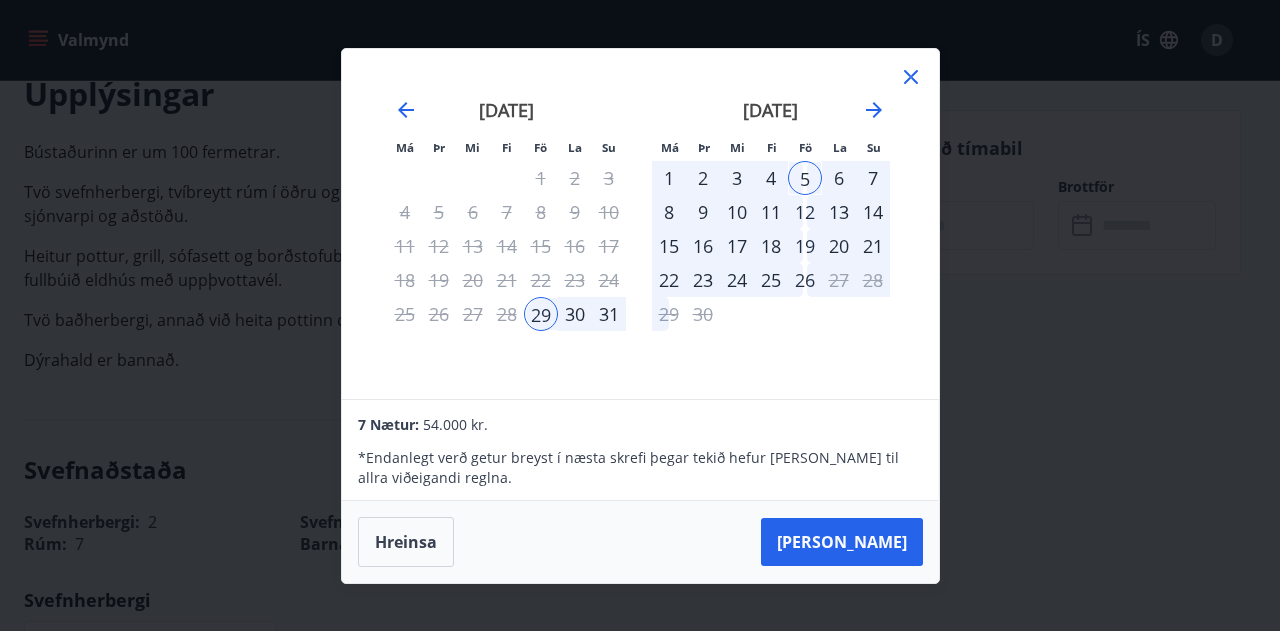 click on "1" at bounding box center (669, 178) 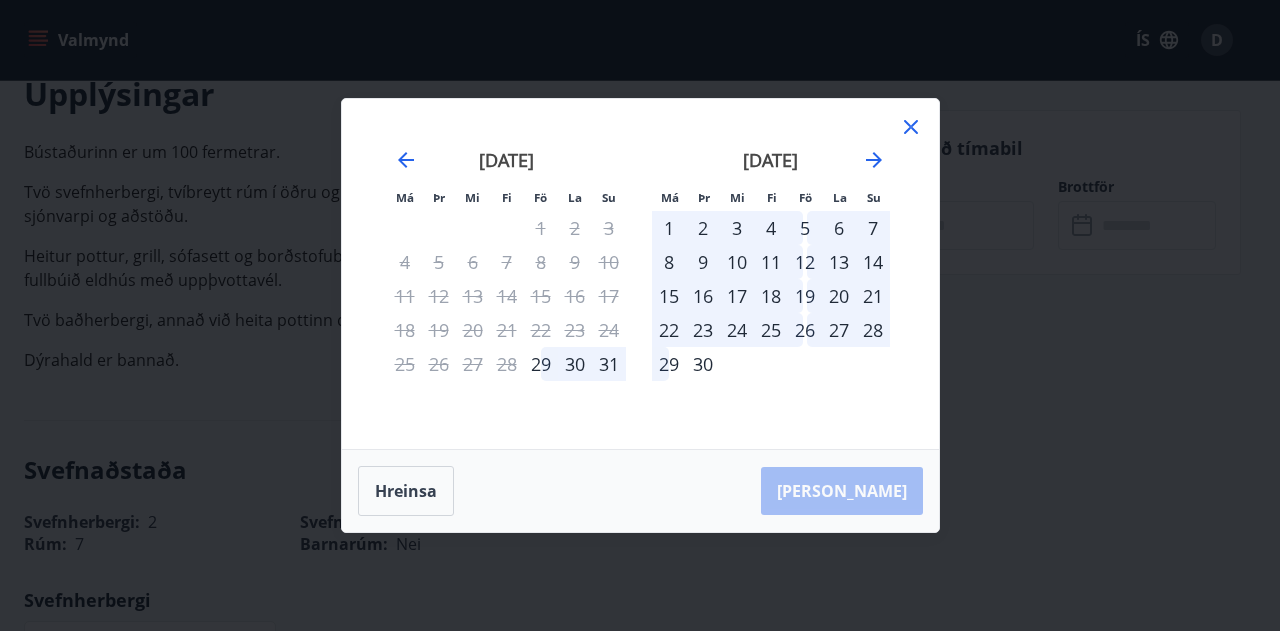 click on "1" at bounding box center [669, 228] 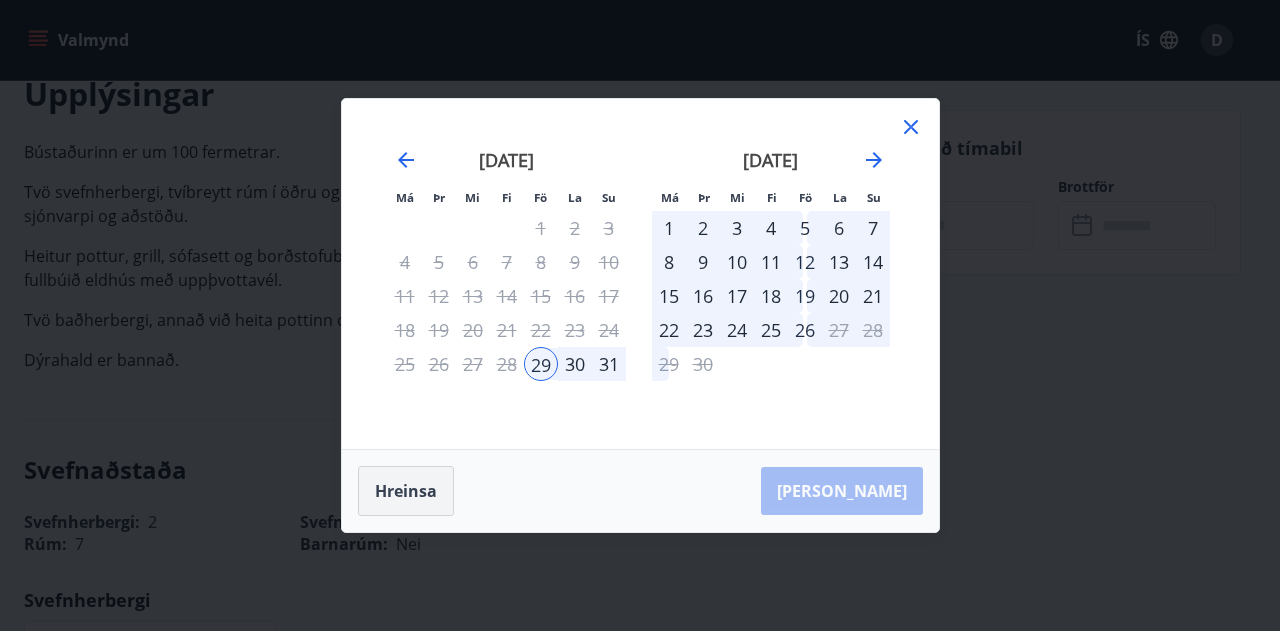 drag, startPoint x: 319, startPoint y: 505, endPoint x: 380, endPoint y: 493, distance: 62.169125 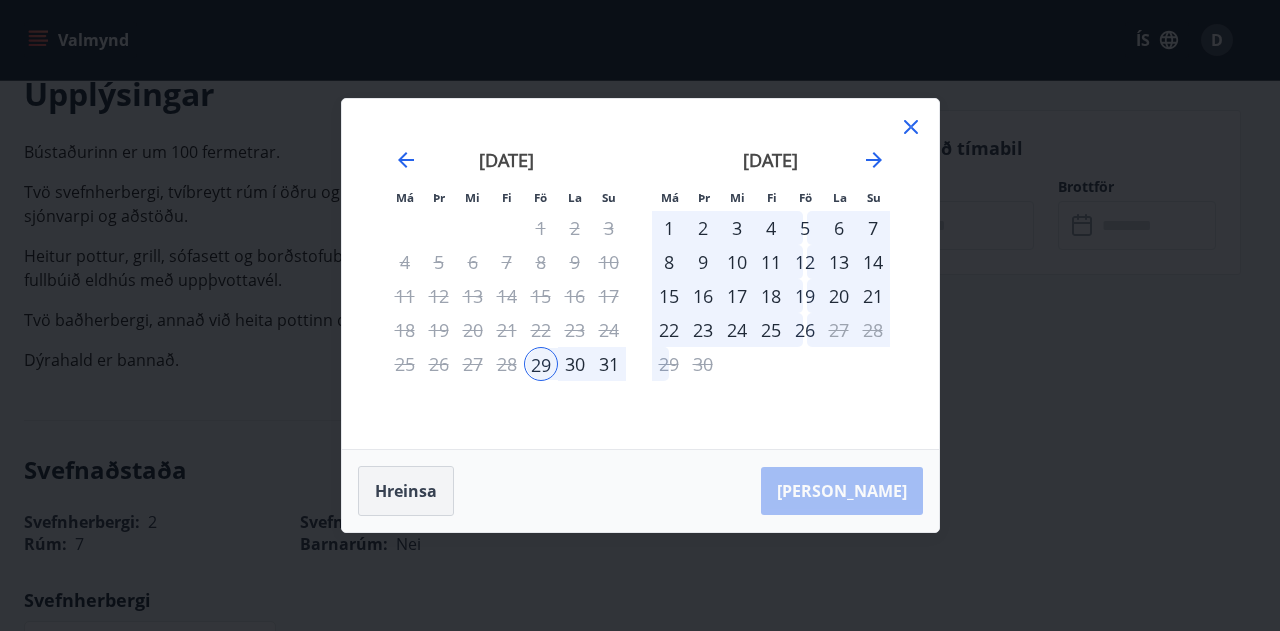 click on "Má Þr Mi Fi Fö La Su Má Þr Mi Fi Fö La Su júlí 2025 1 2 3 4 5 6 7 8 9 10 11 12 13 14 15 16 17 18 19 20 21 22 23 24 25 26 27 28 29 30 31 ágúst 2025 1 2 3 4 5 6 7 8 9 10 11 12 13 14 15 16 17 18 19 20 21 22 23 24 25 26 27 28 29 30 31 september 2025 1 2 3 4 5 6 7 8 9 10 11 12 13 14 15 16 17 18 19 20 21 22 23 24 25 26 27 28 29 30 október 2025 1 2 3 4 5 6 7 8 9 10 11 12 13 14 15 16 17 18 19 20 21 22 23 24 25 26 27 28 29 30 31 Hreinsa Taka Frá" at bounding box center [640, 315] 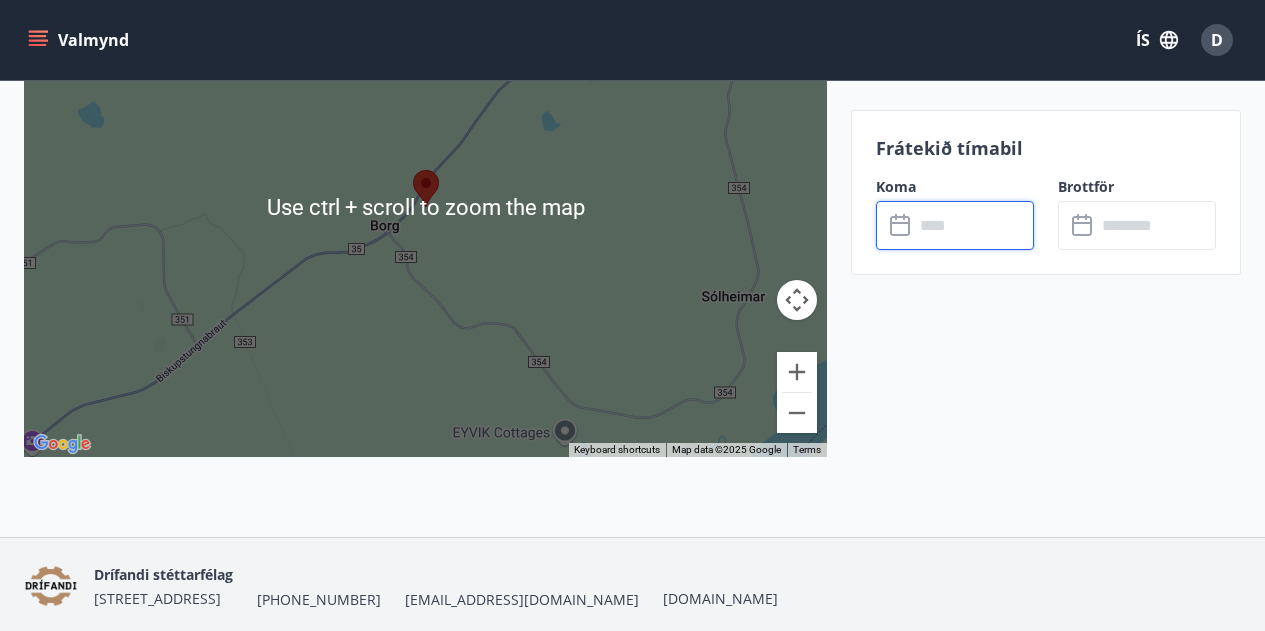 scroll, scrollTop: 3699, scrollLeft: 0, axis: vertical 